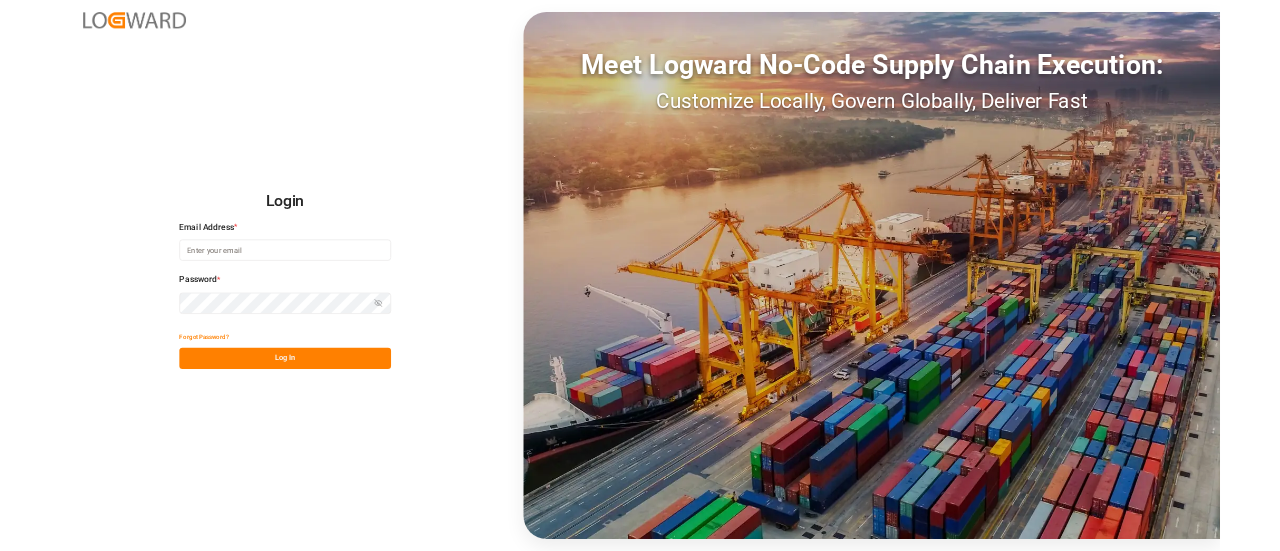 scroll, scrollTop: 0, scrollLeft: 0, axis: both 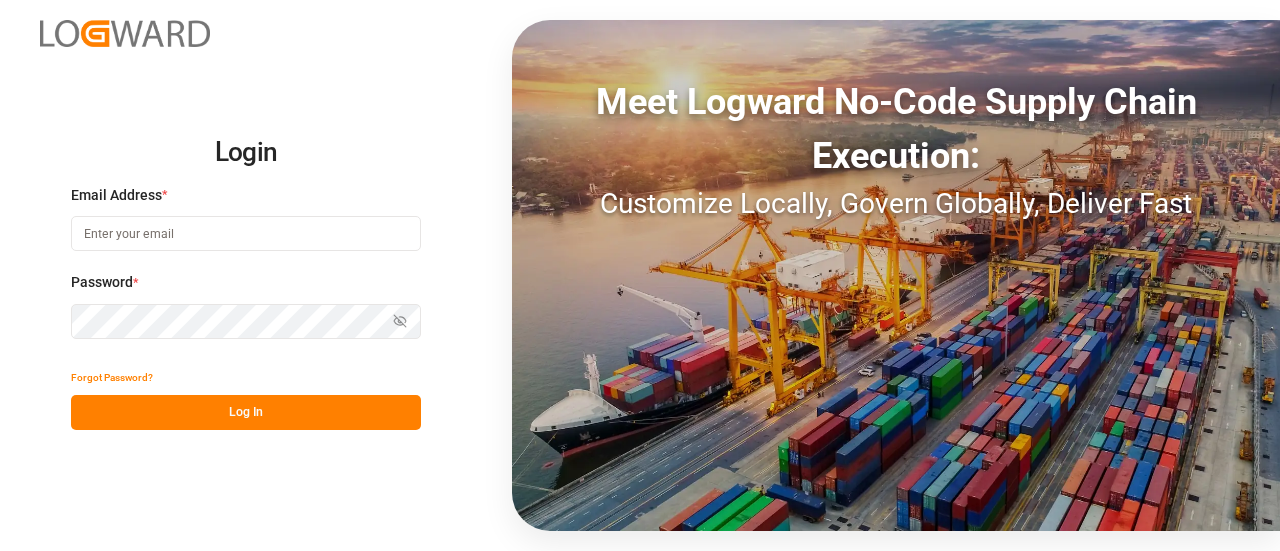type on "[EMAIL]" 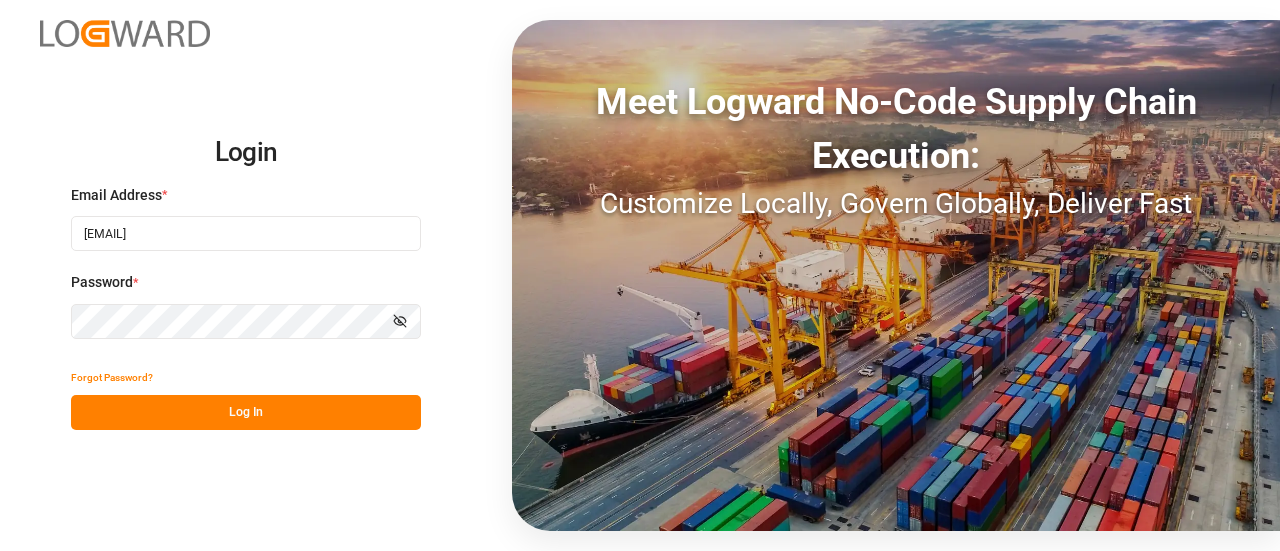click on "Log In" at bounding box center (246, 412) 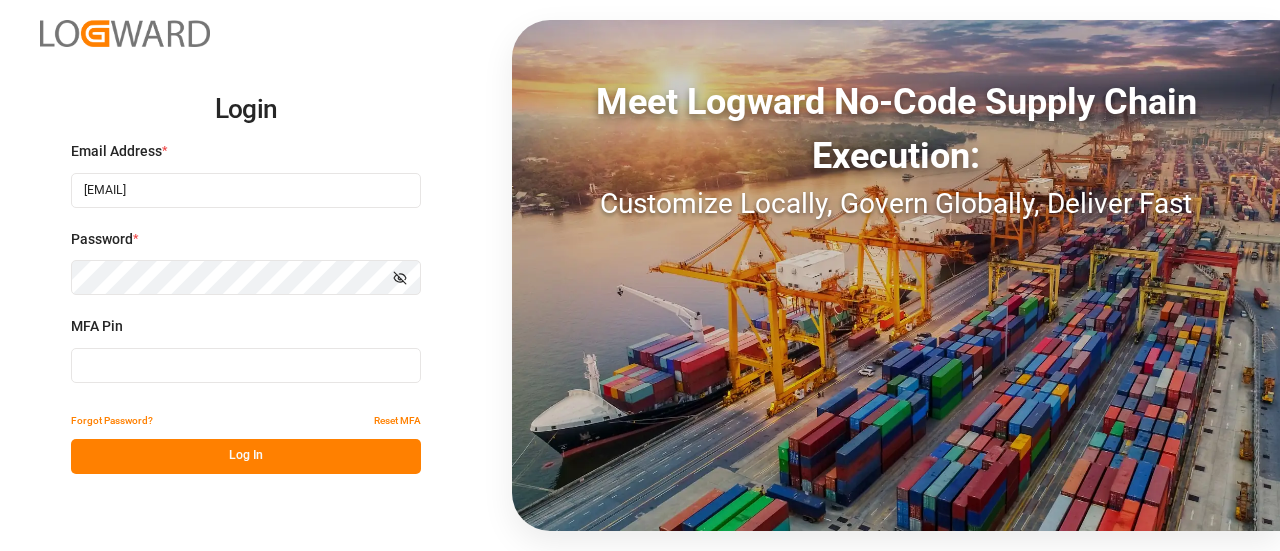 click on "Log In" at bounding box center (246, 456) 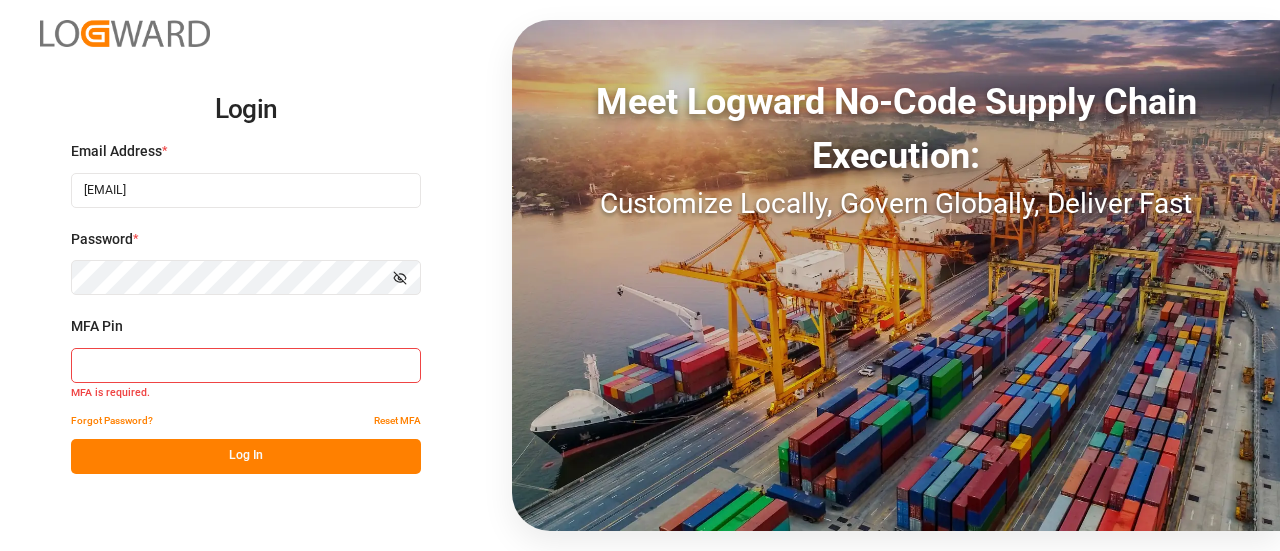 click at bounding box center (246, 365) 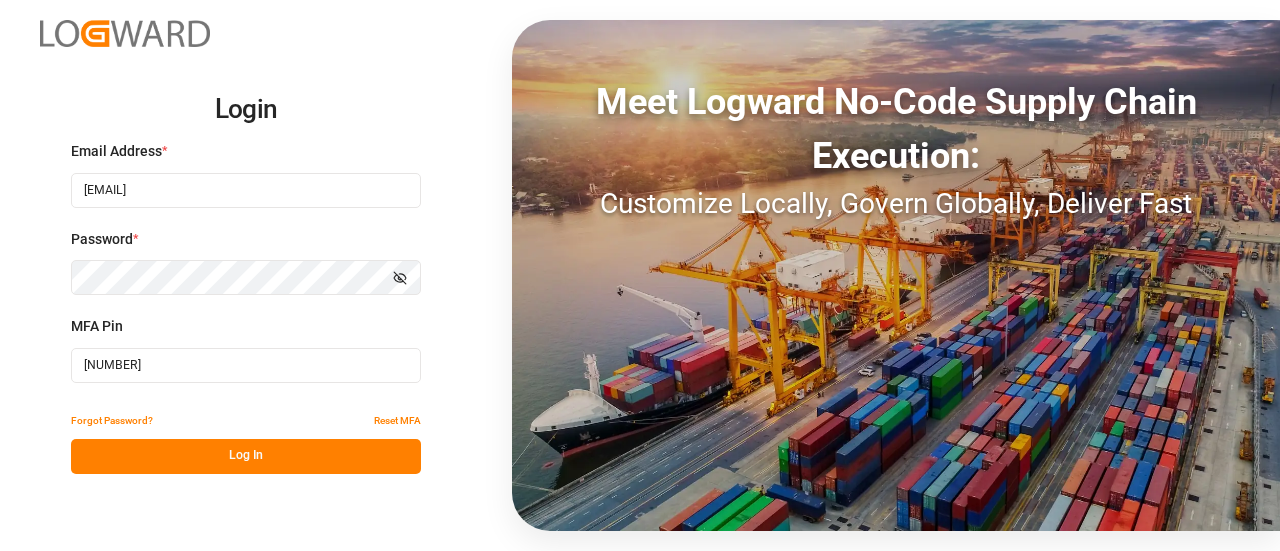 type on "[NUMBER]" 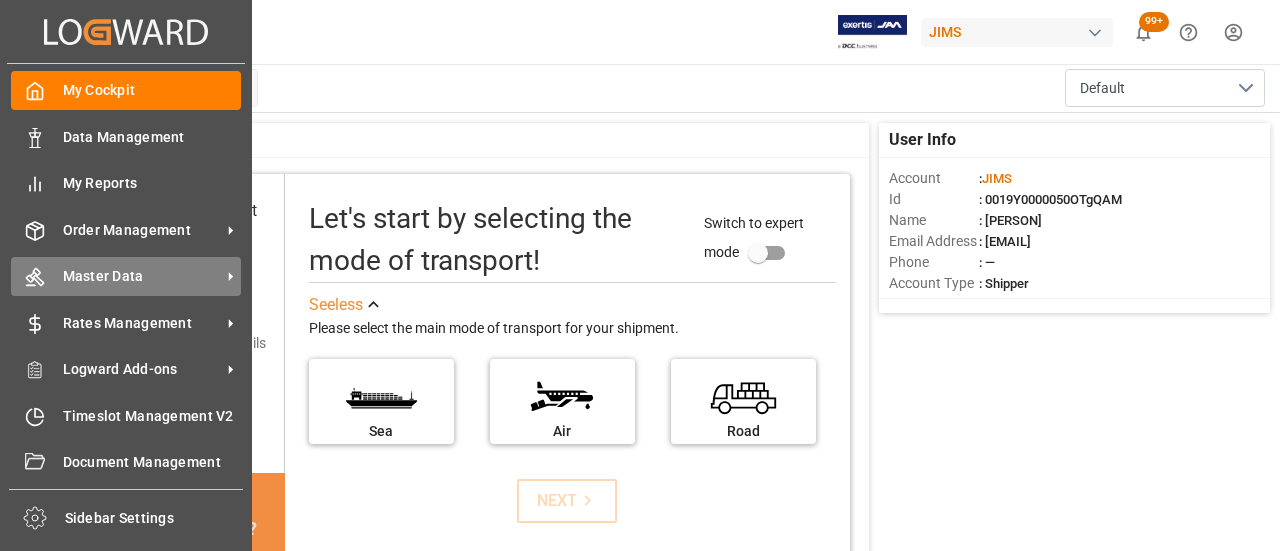 click on "Master Data" at bounding box center (142, 276) 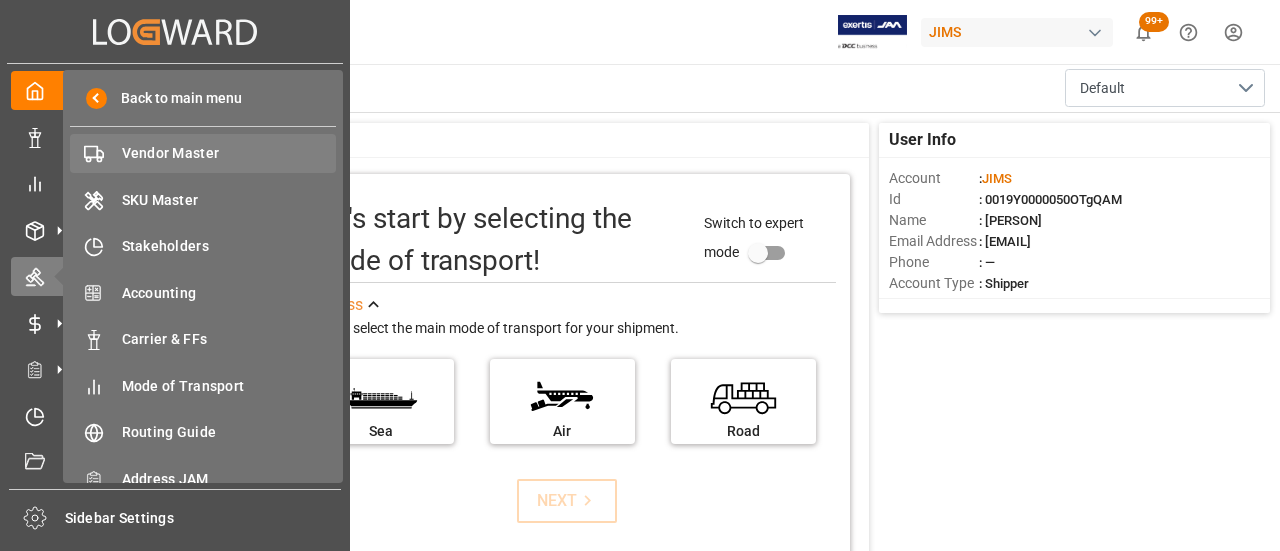 click on "Vendor Master" at bounding box center (229, 153) 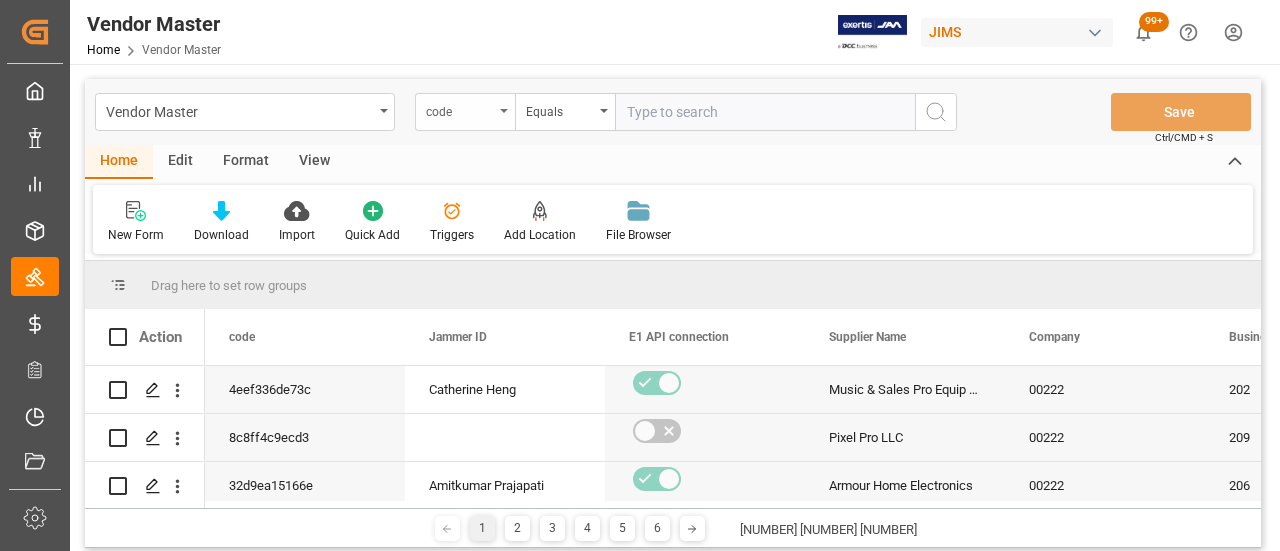 click on "code" at bounding box center (460, 109) 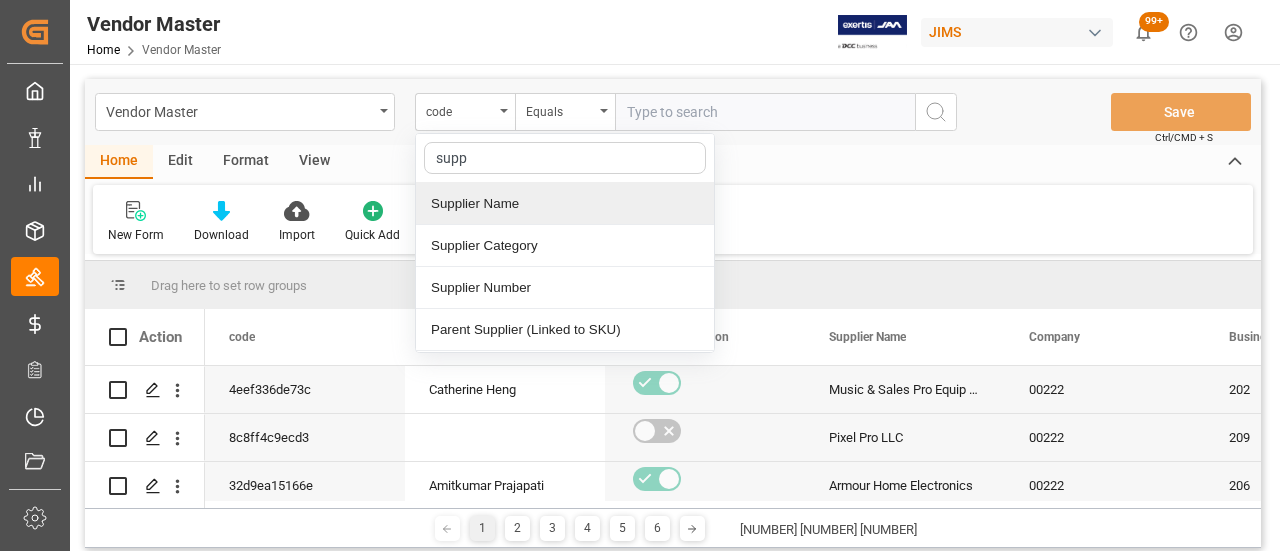 type on "suppl" 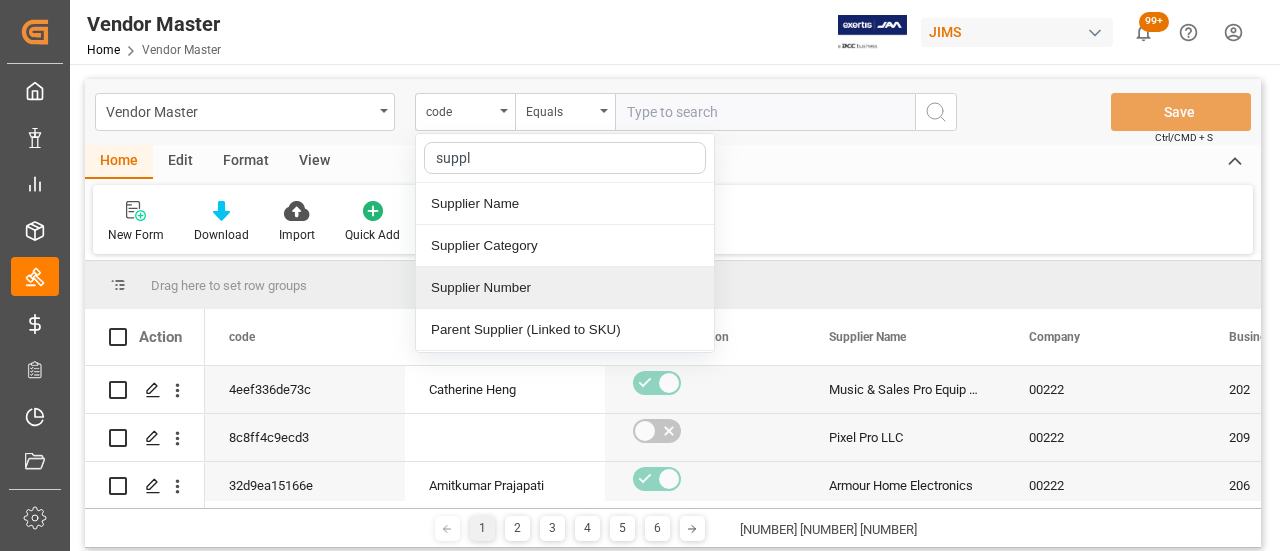 click on "Supplier Number" at bounding box center (565, 288) 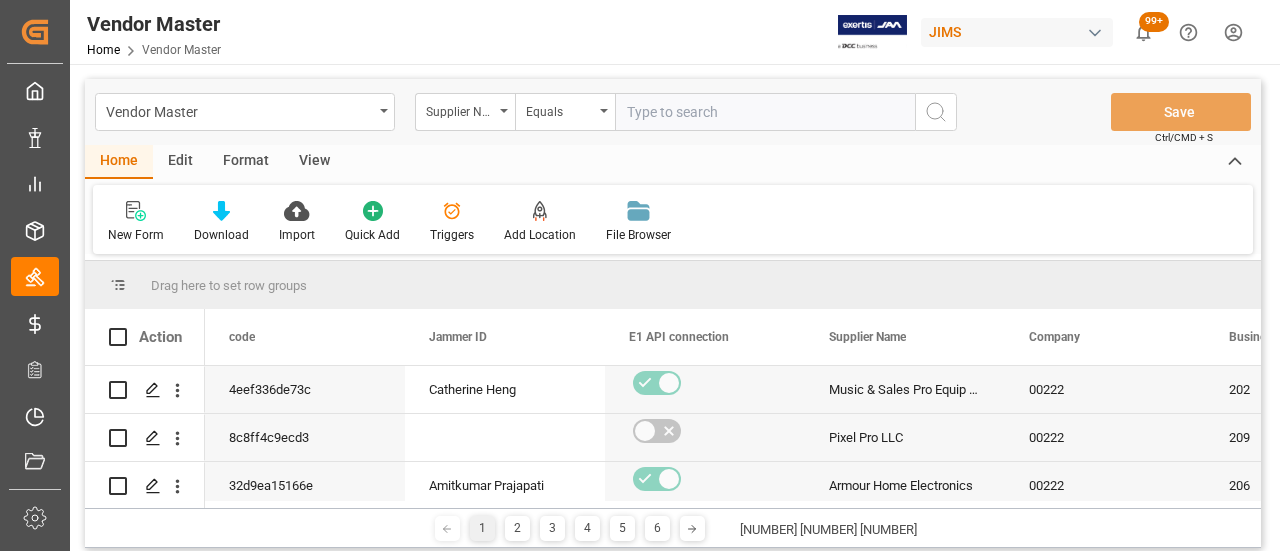 click at bounding box center [765, 112] 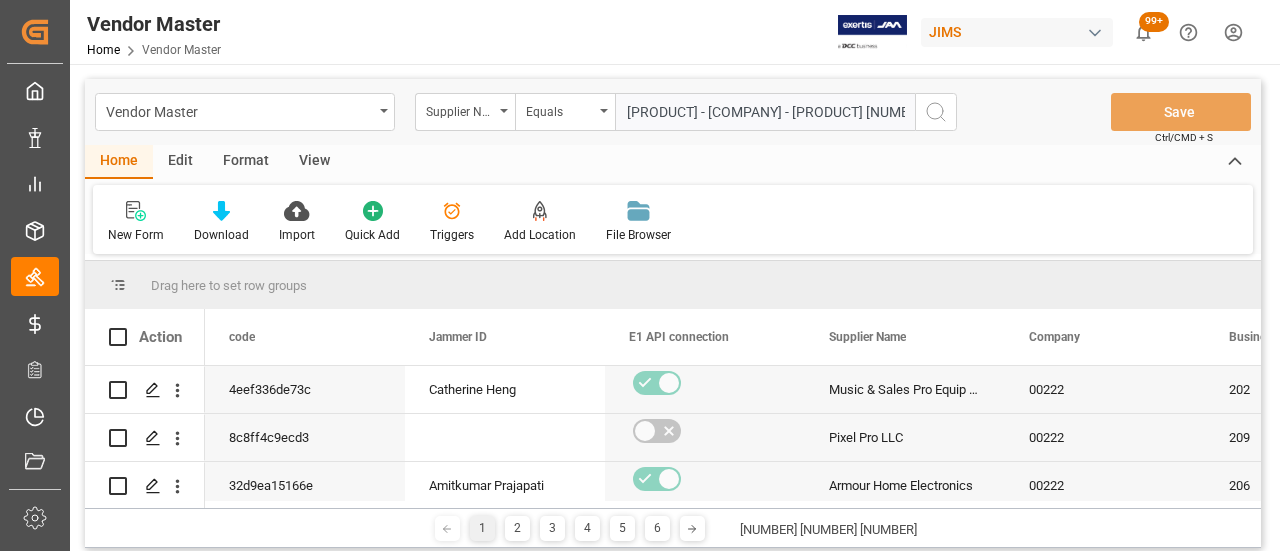 scroll, scrollTop: 0, scrollLeft: 121, axis: horizontal 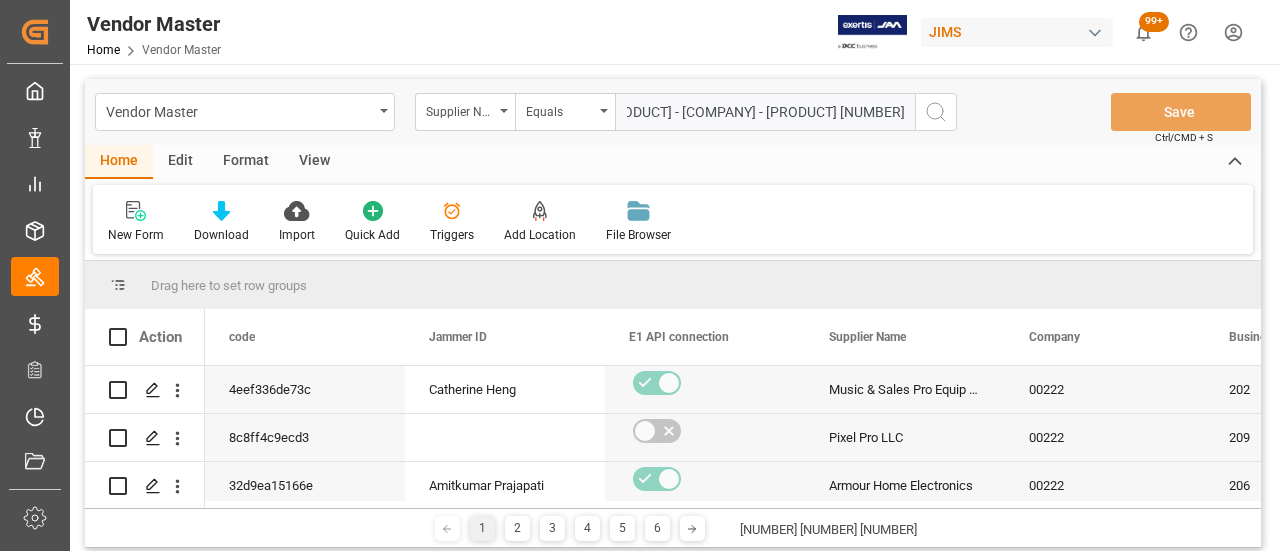 type on "[PRODUCT] - [COMPANY] - [PRODUCT] [NUMBER]" 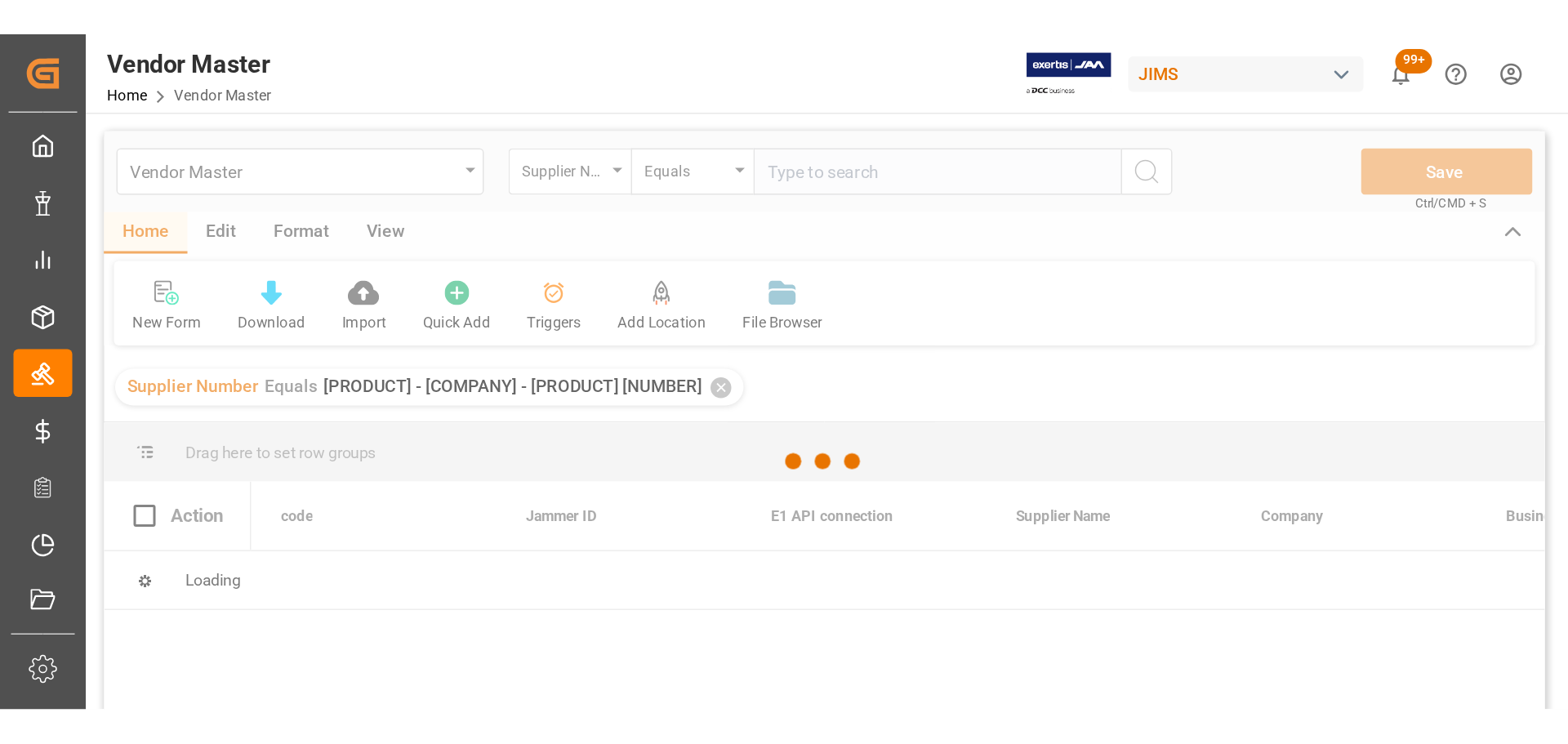 scroll, scrollTop: 0, scrollLeft: 0, axis: both 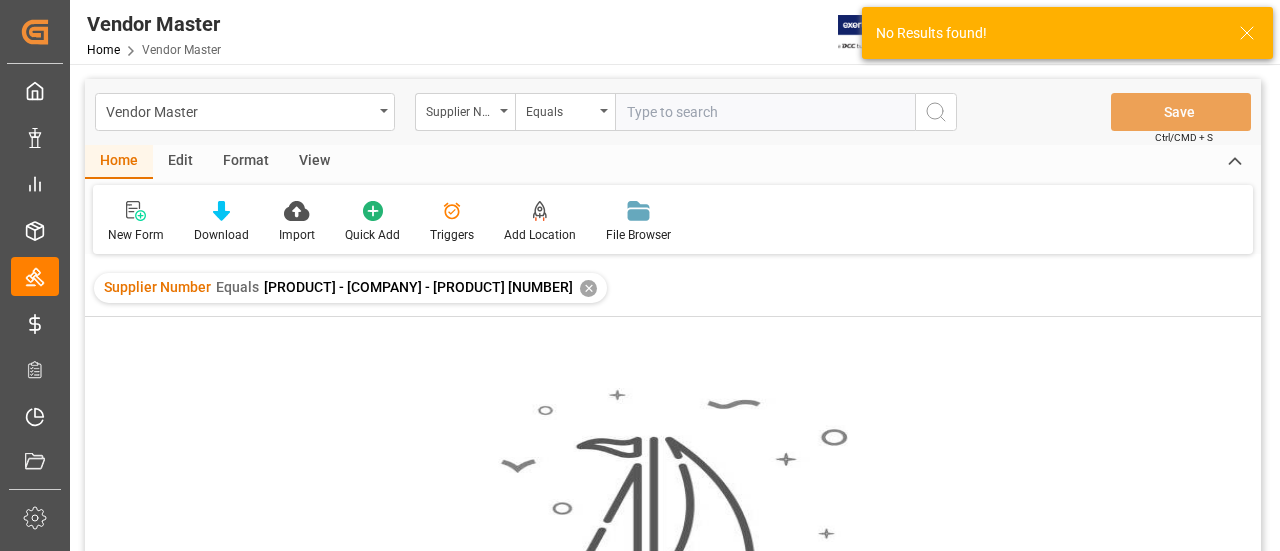 click on "✕" at bounding box center [588, 288] 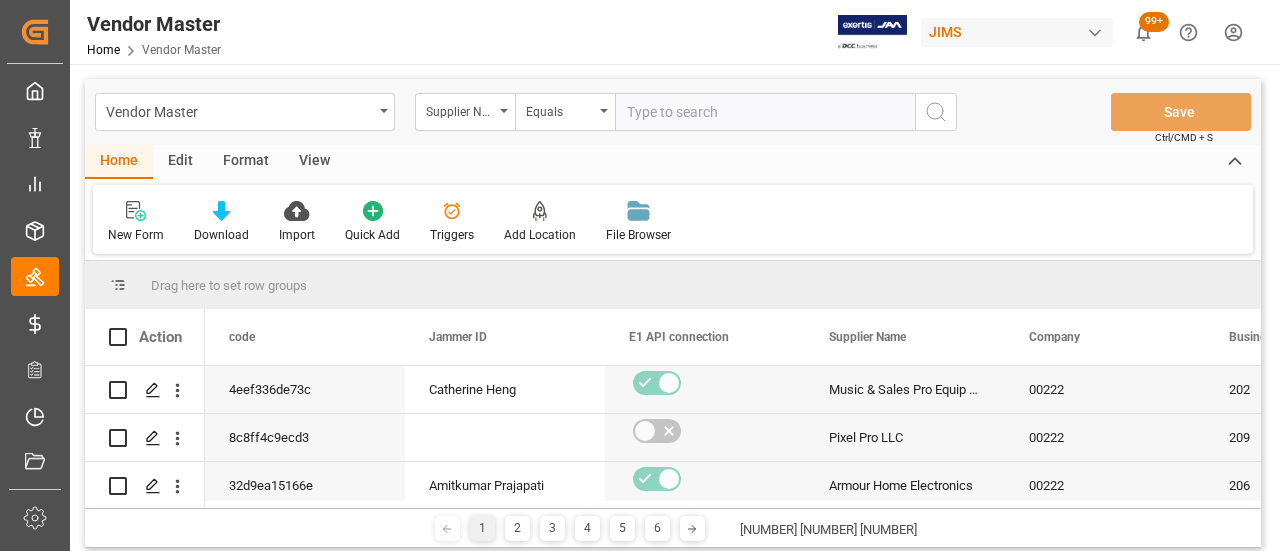 click at bounding box center [765, 112] 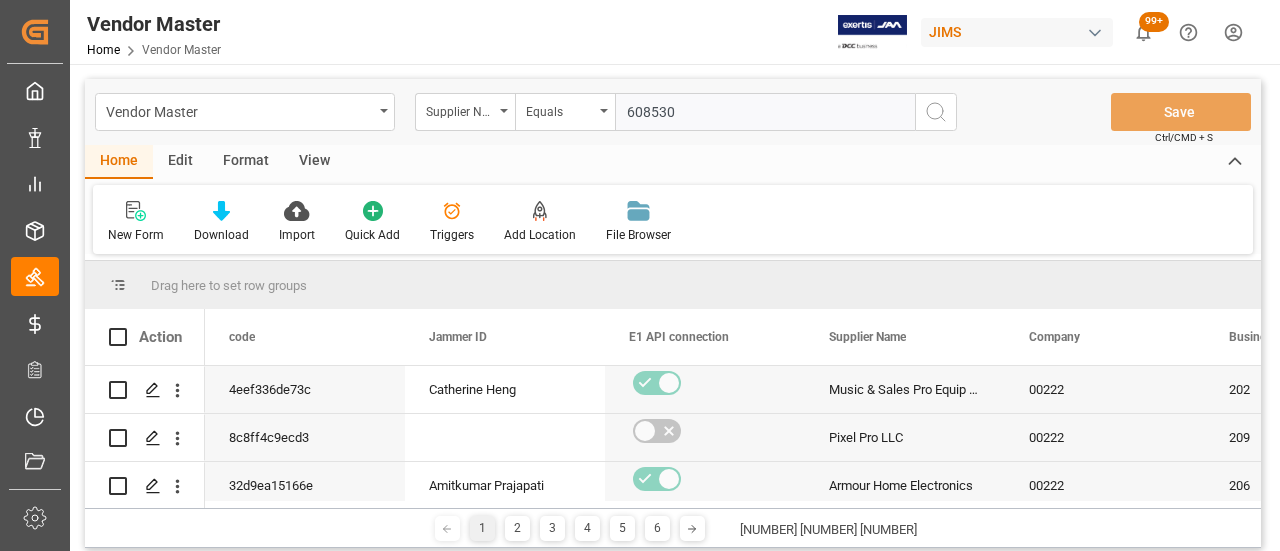 type on "608530" 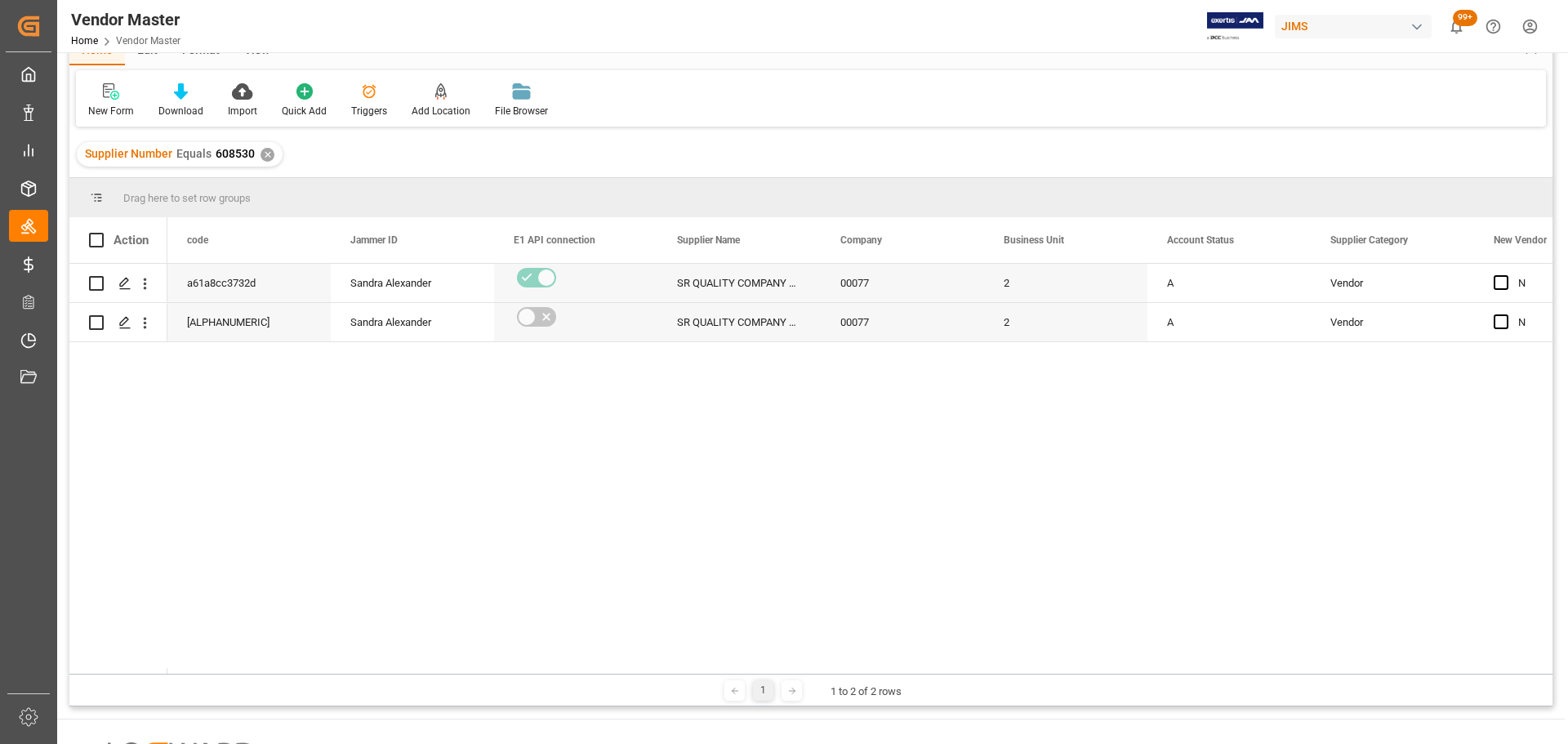 scroll, scrollTop: 82, scrollLeft: 0, axis: vertical 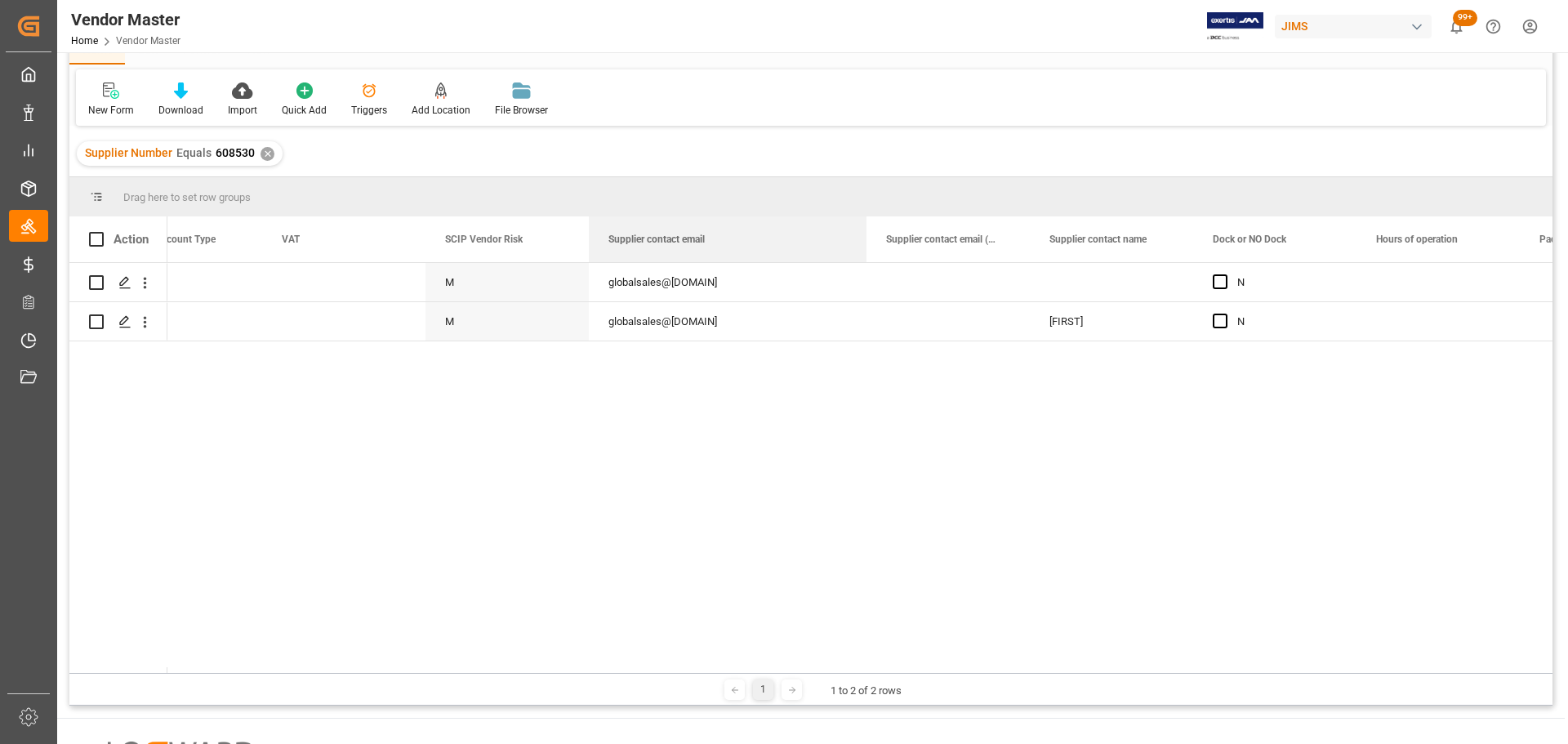drag, startPoint x: 751, startPoint y: 225, endPoint x: 865, endPoint y: 207, distance: 115.4123 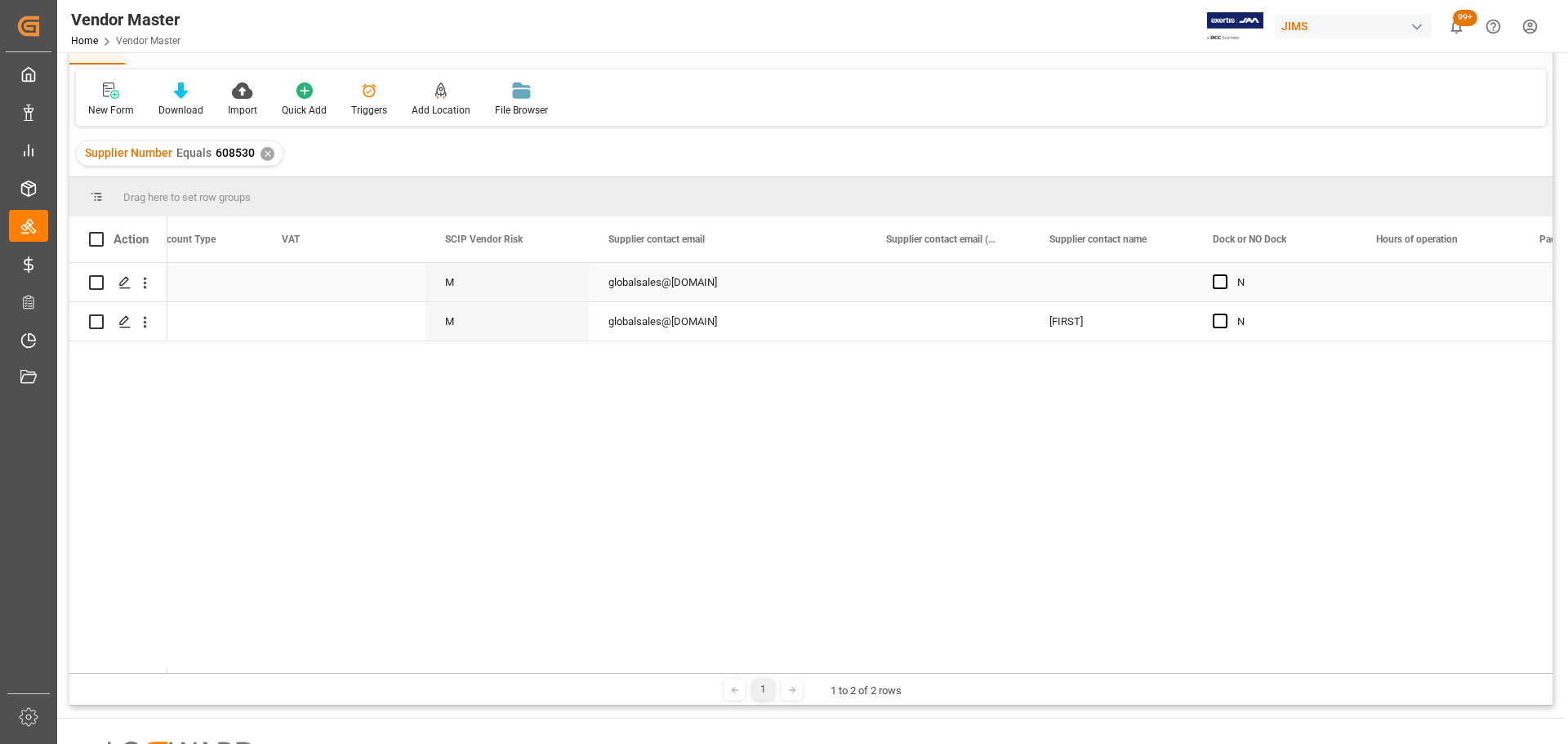 click on "globalsales@[DOMAIN]" at bounding box center [728, 282] 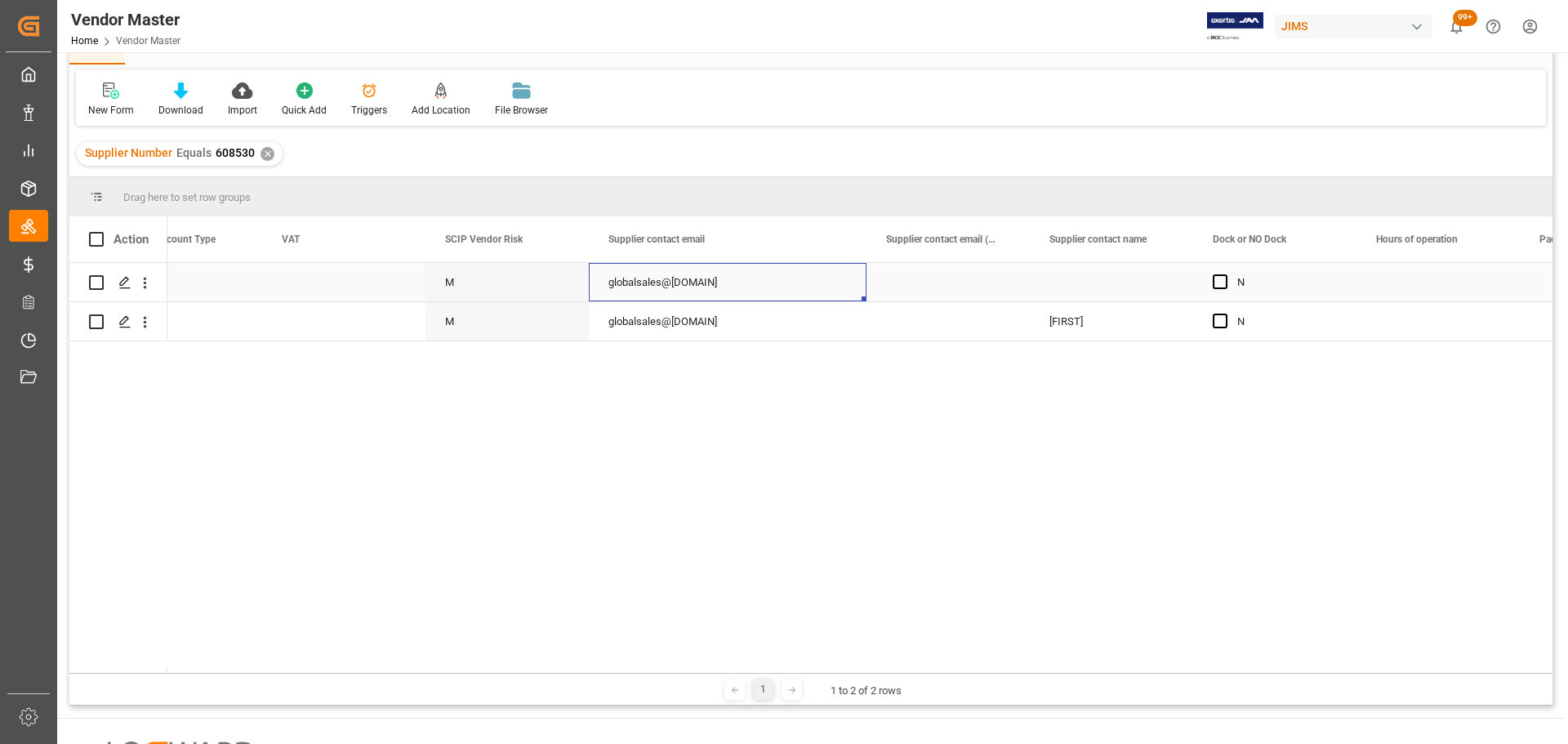 click on "globalsales@[DOMAIN]" at bounding box center (728, 282) 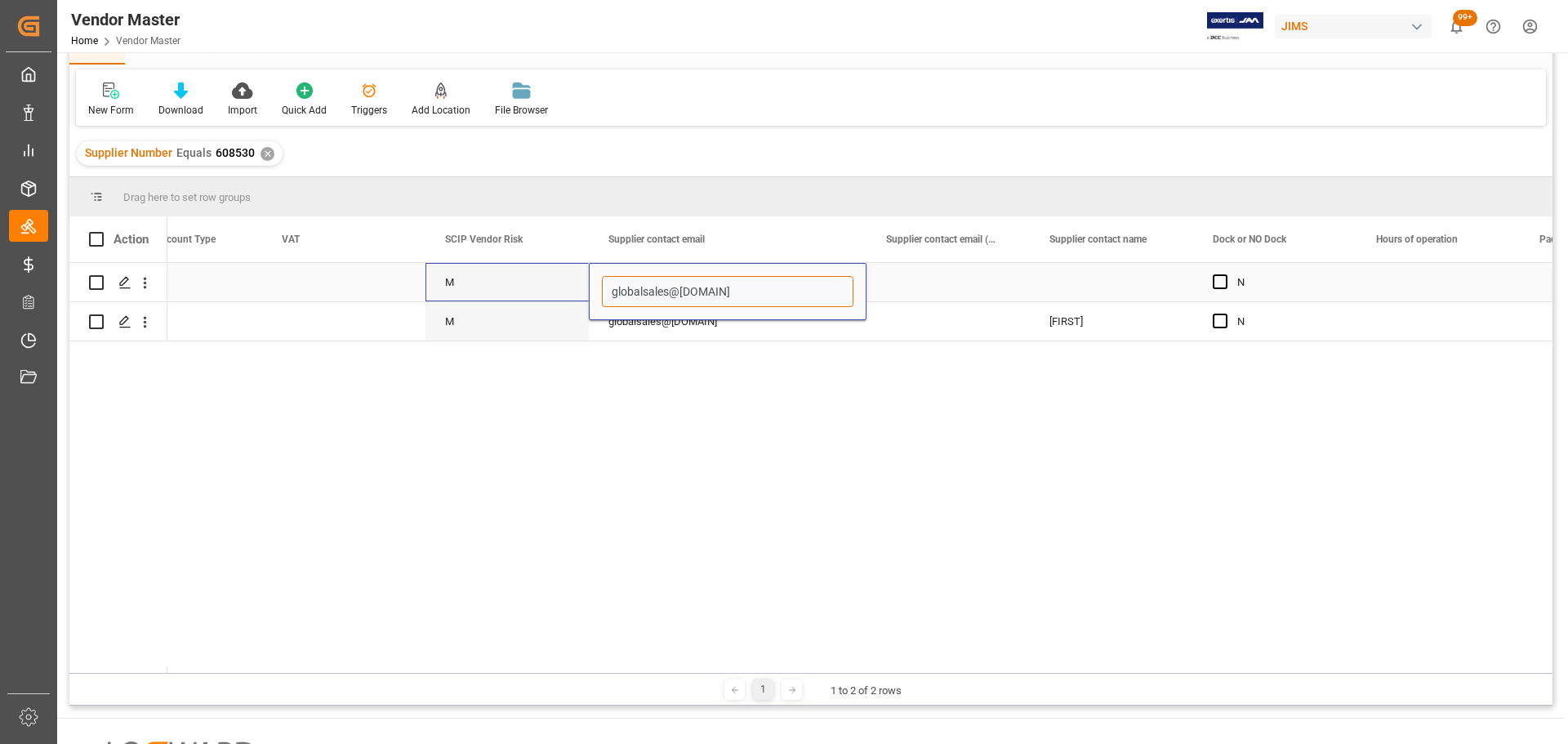 drag, startPoint x: 785, startPoint y: 286, endPoint x: 573, endPoint y: 283, distance: 212.02123 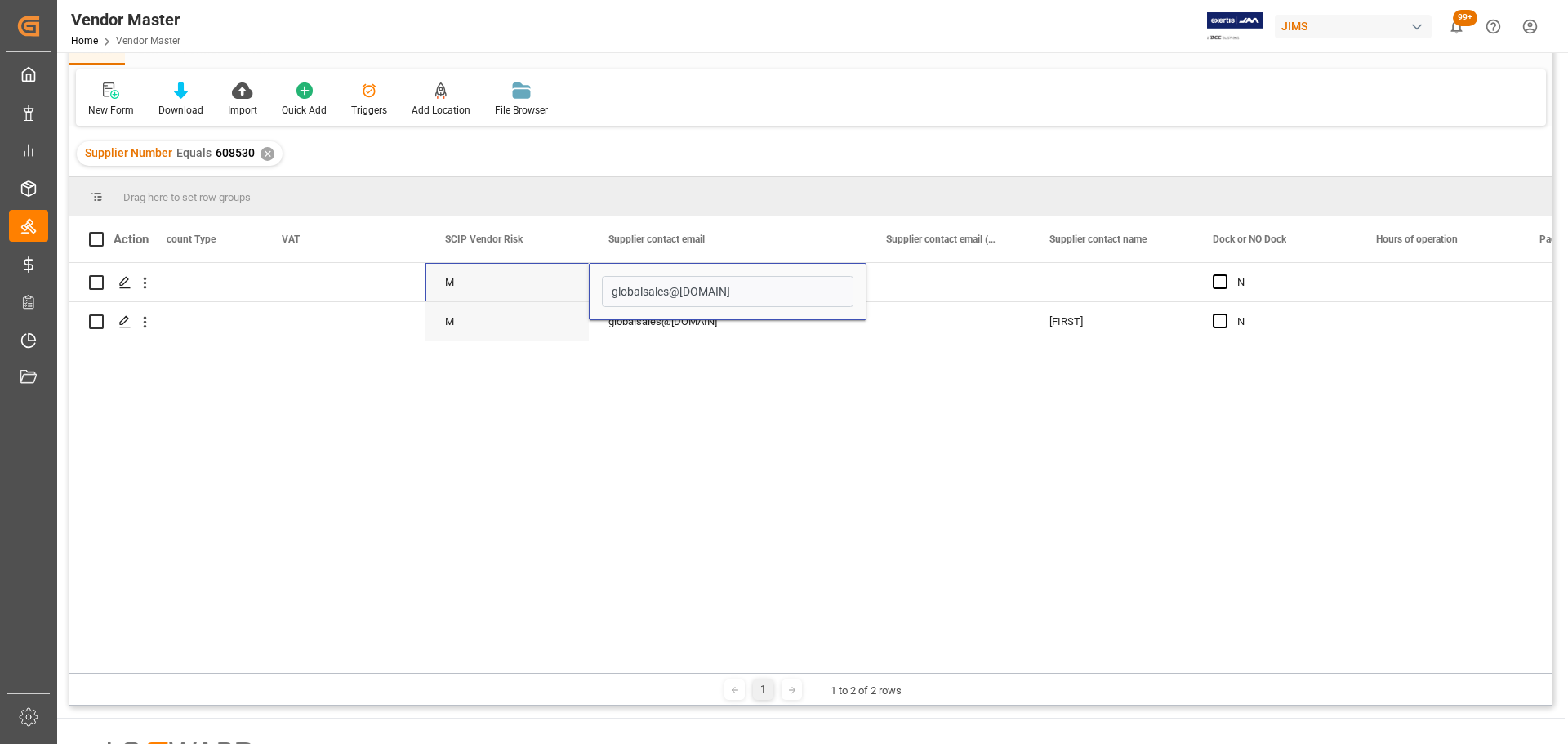 click on "[NUMBER] [EMAIL] [PERSON] [PERSON]" at bounding box center [860, 468] 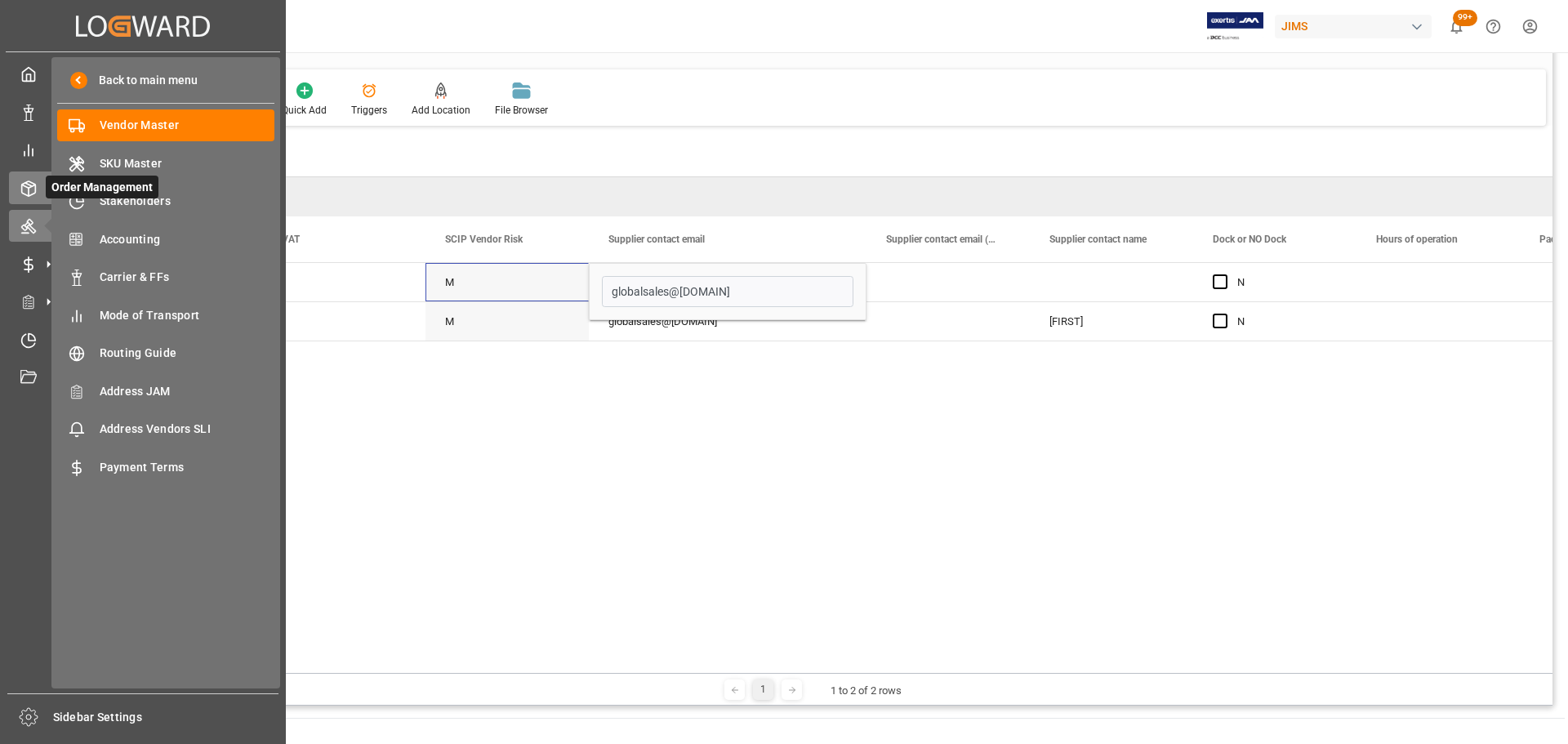 click on "Order Management Order Management" at bounding box center [143, 187] 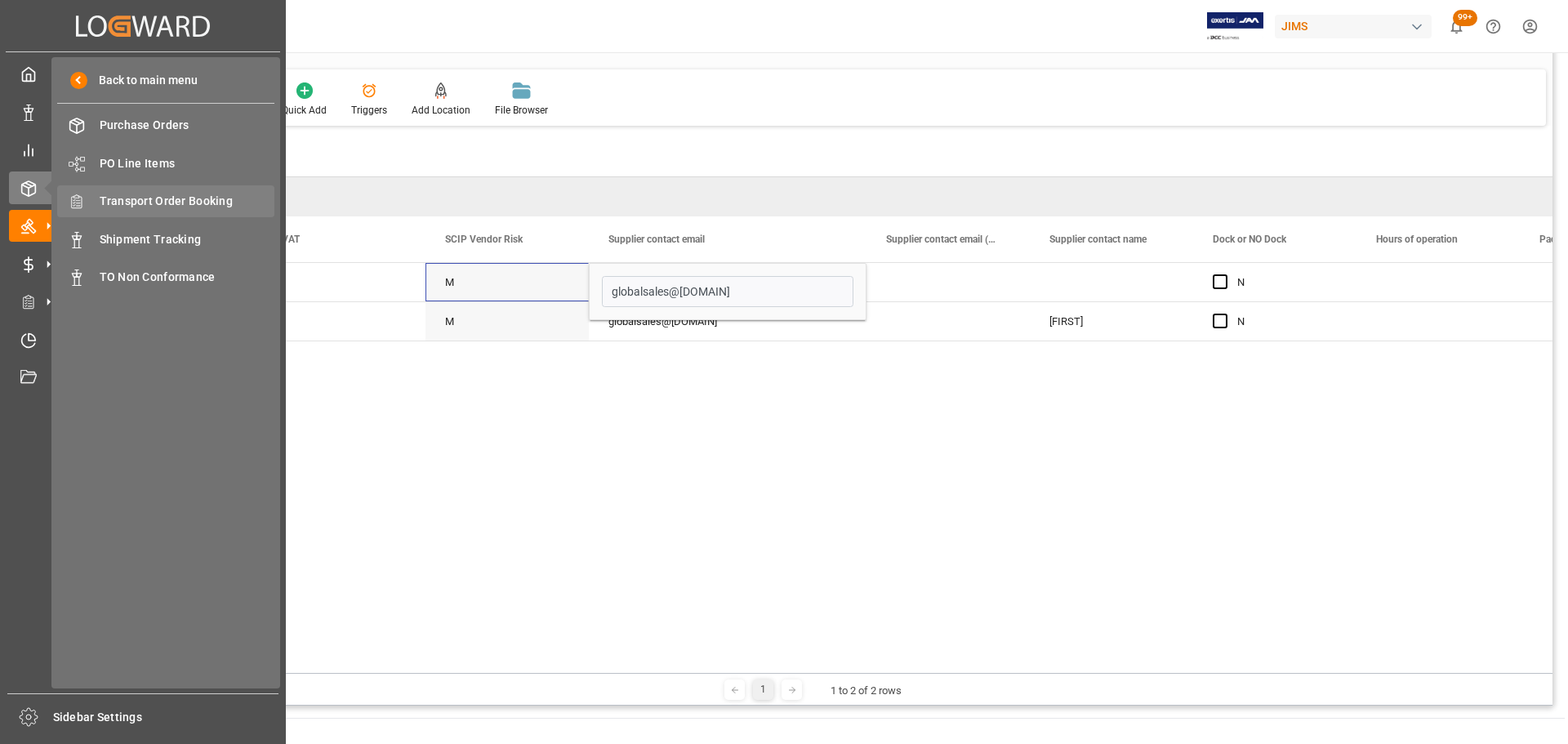 click on "Transport Order Booking" at bounding box center (187, 201) 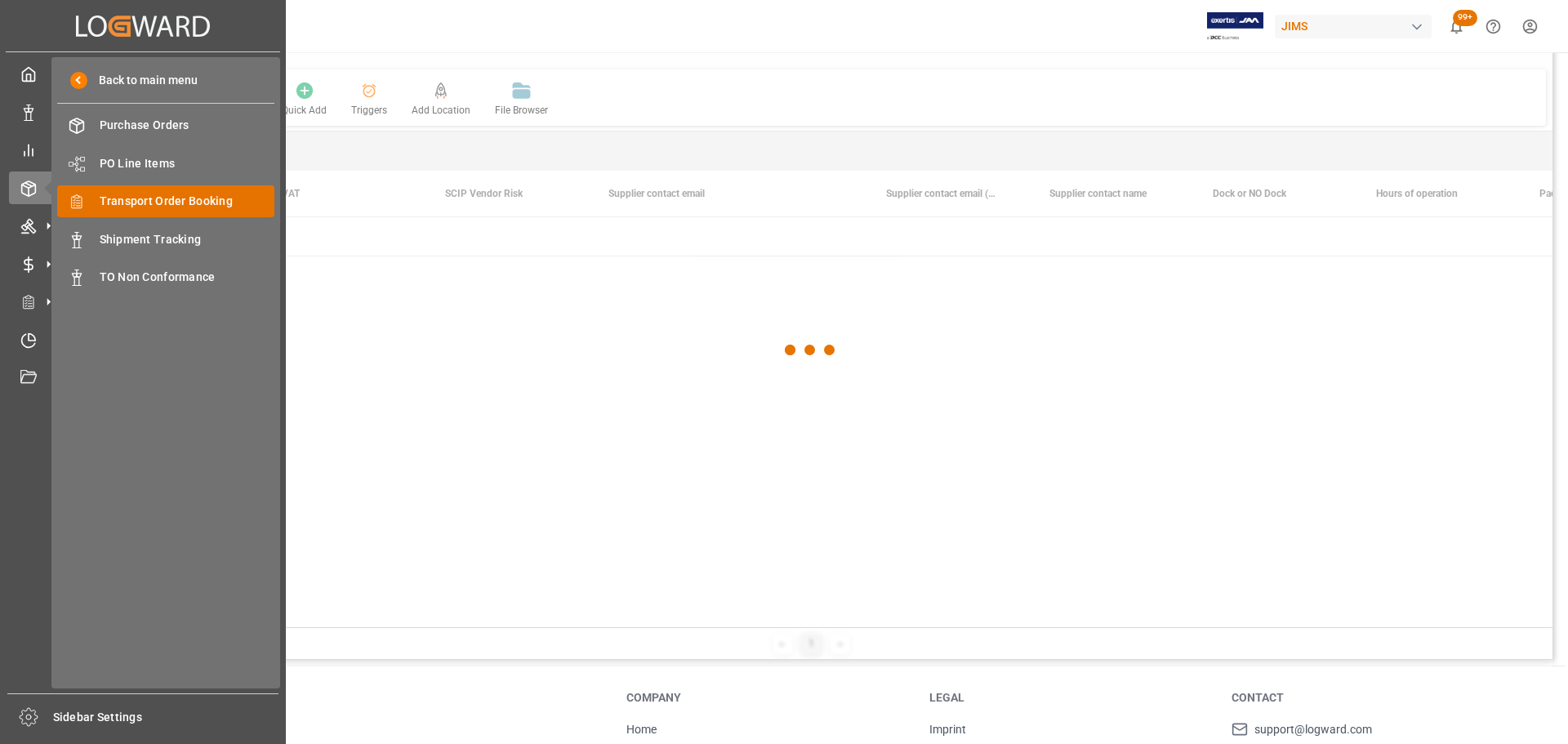 scroll, scrollTop: 0, scrollLeft: 0, axis: both 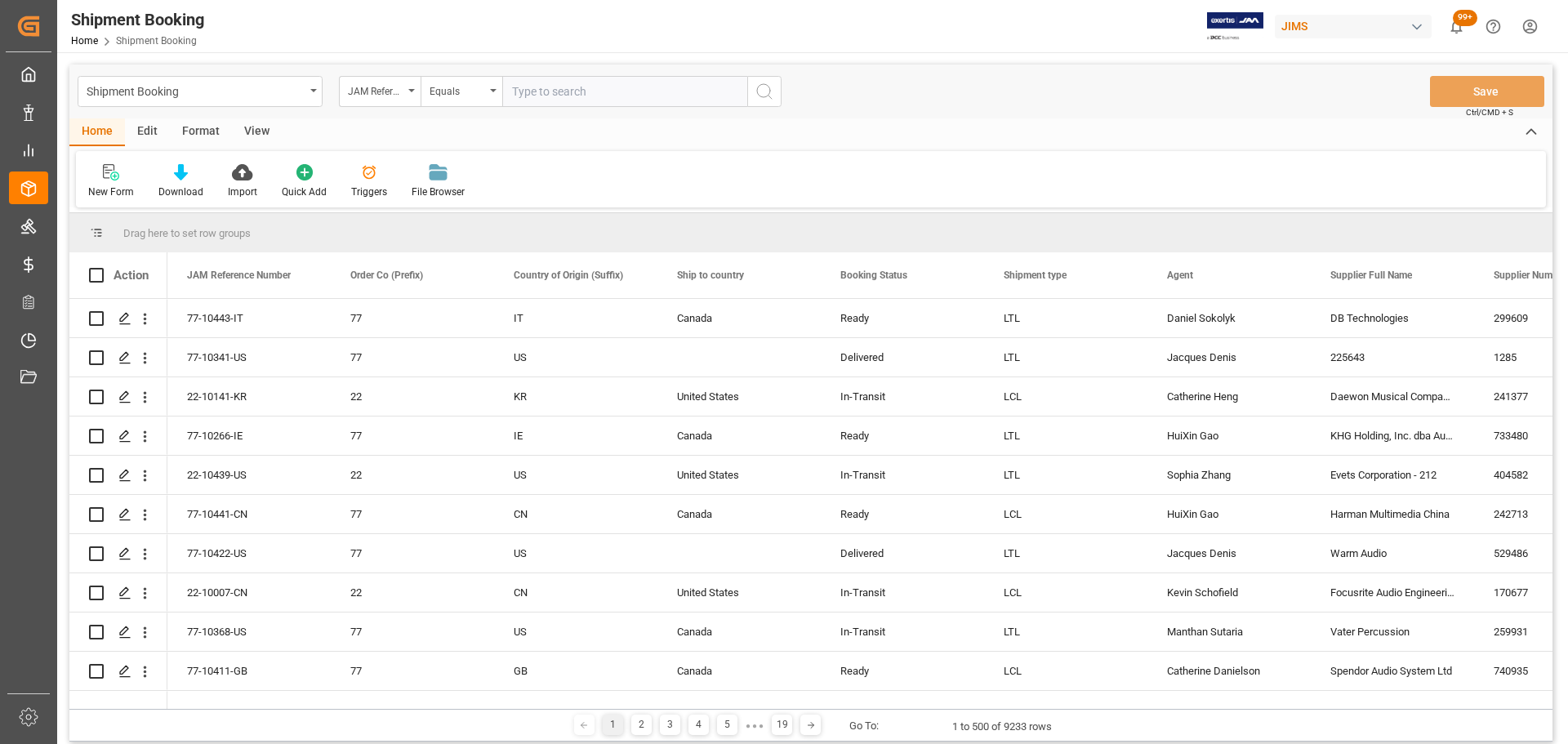 click at bounding box center (625, 91) 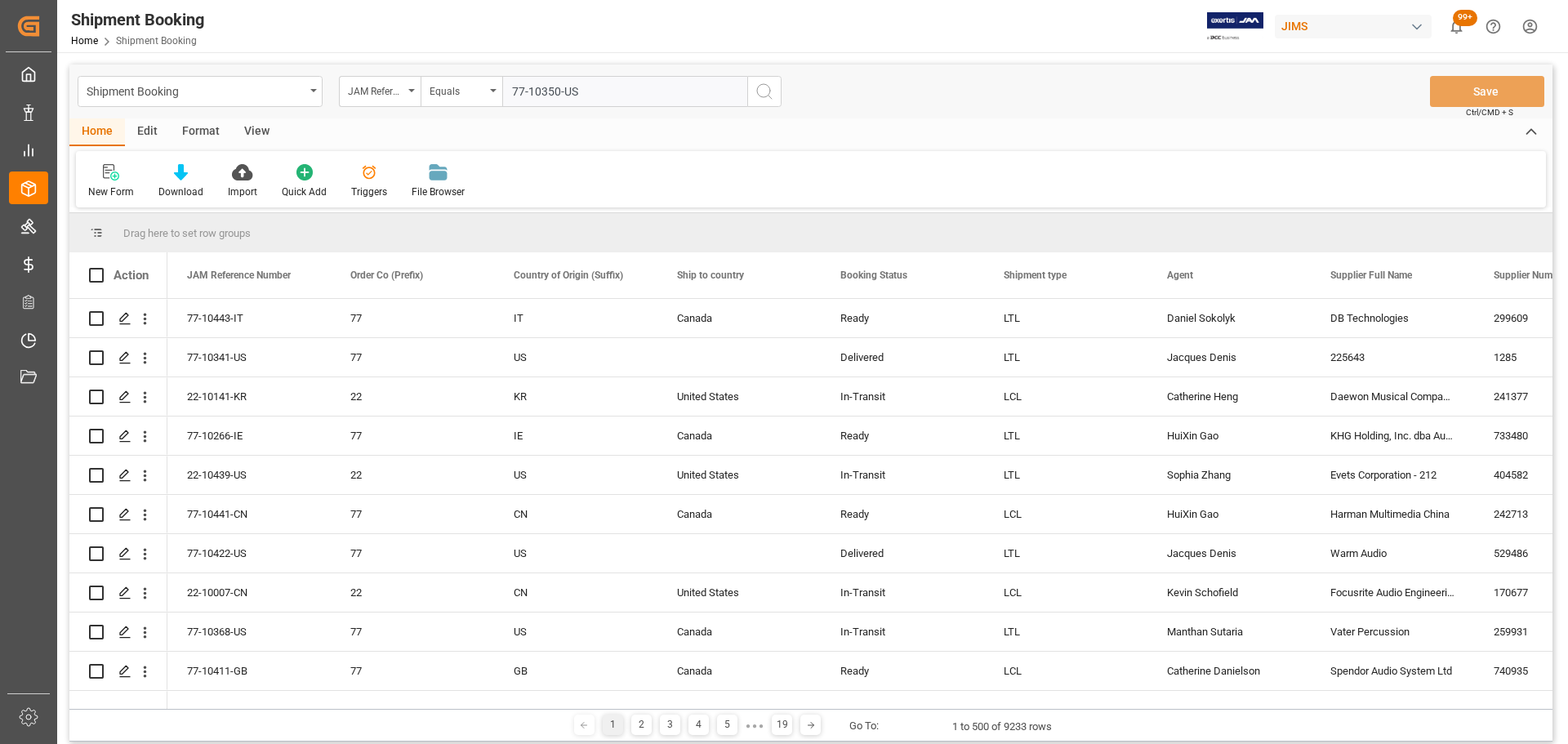 type on "77-10350-US" 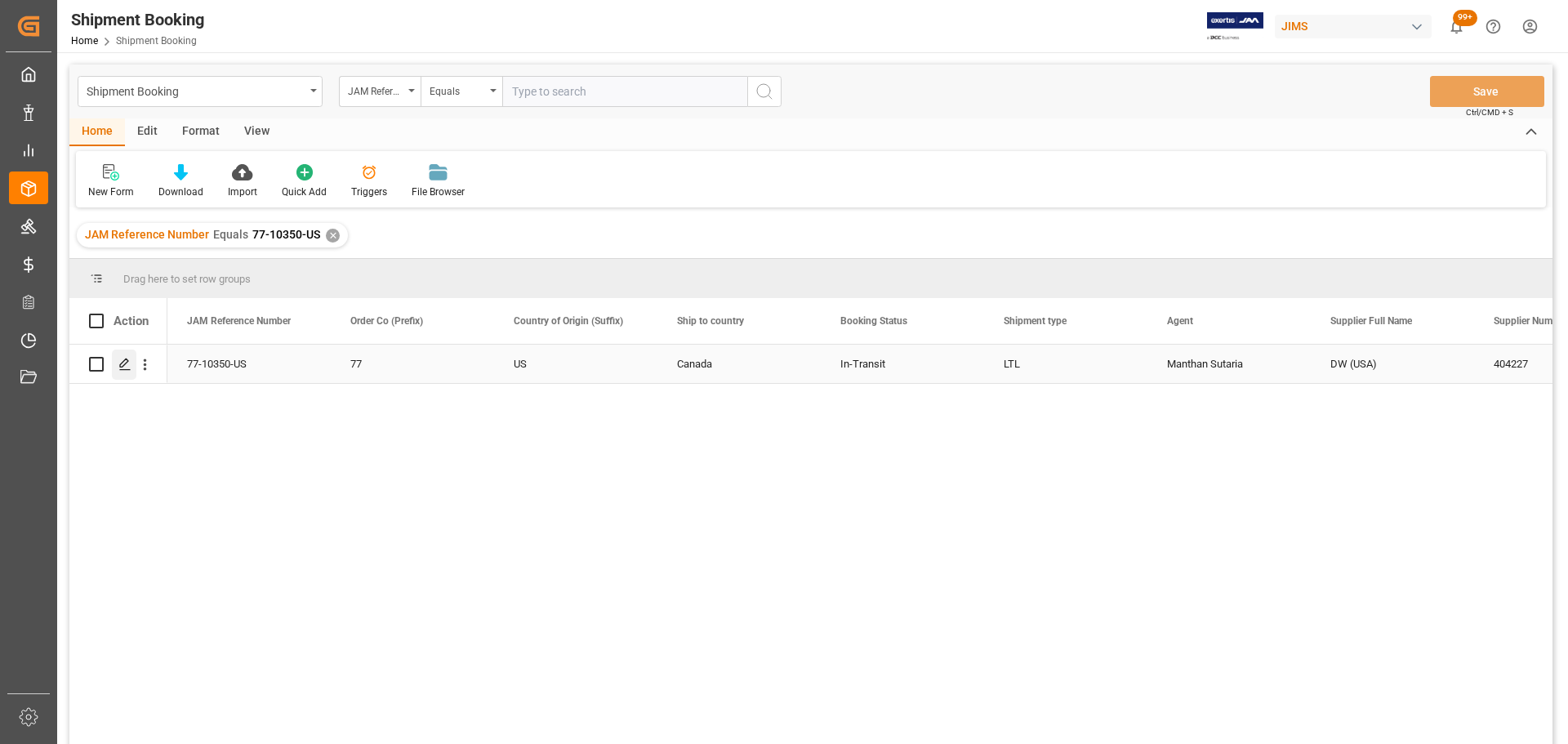 click at bounding box center (124, 364) 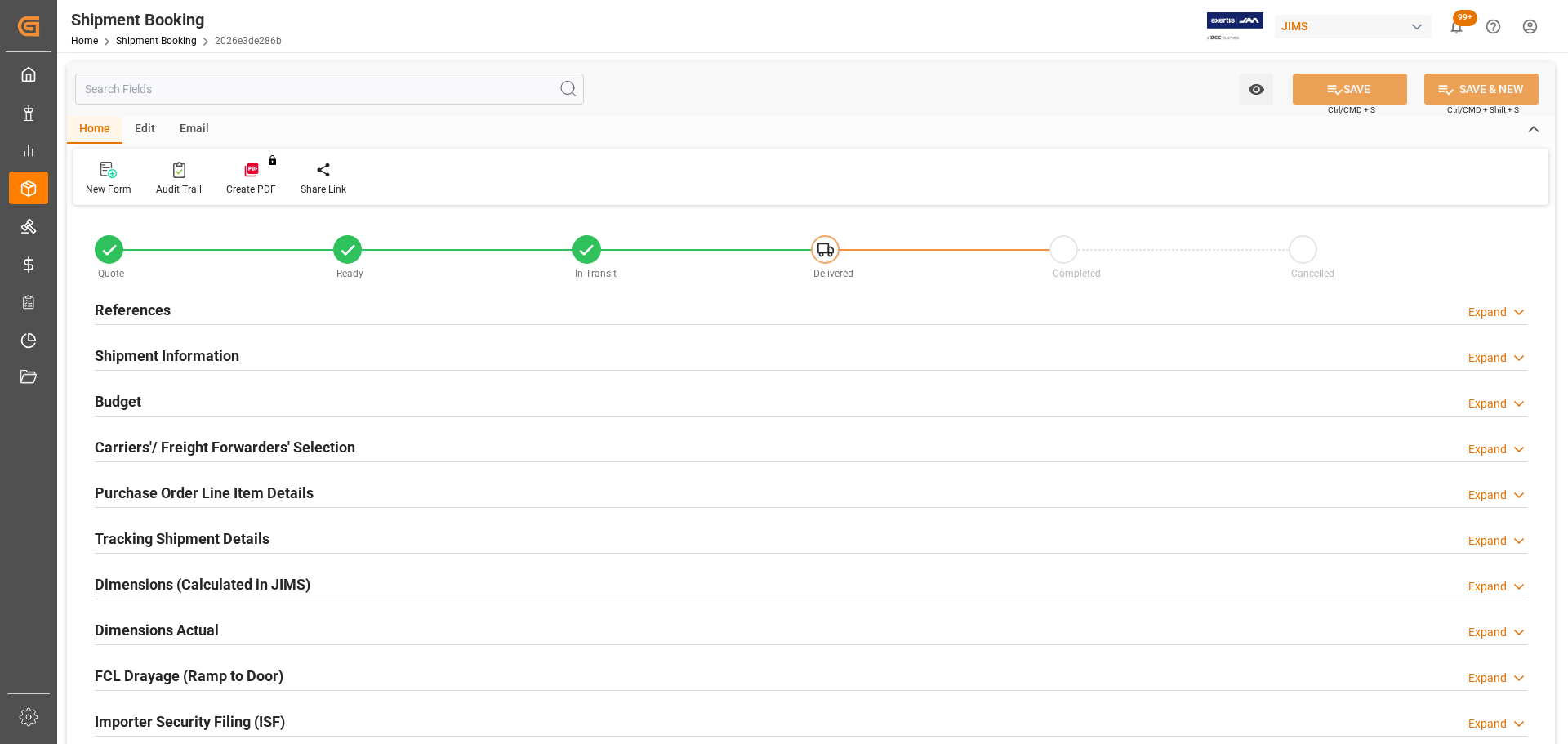 type on "217.8512" 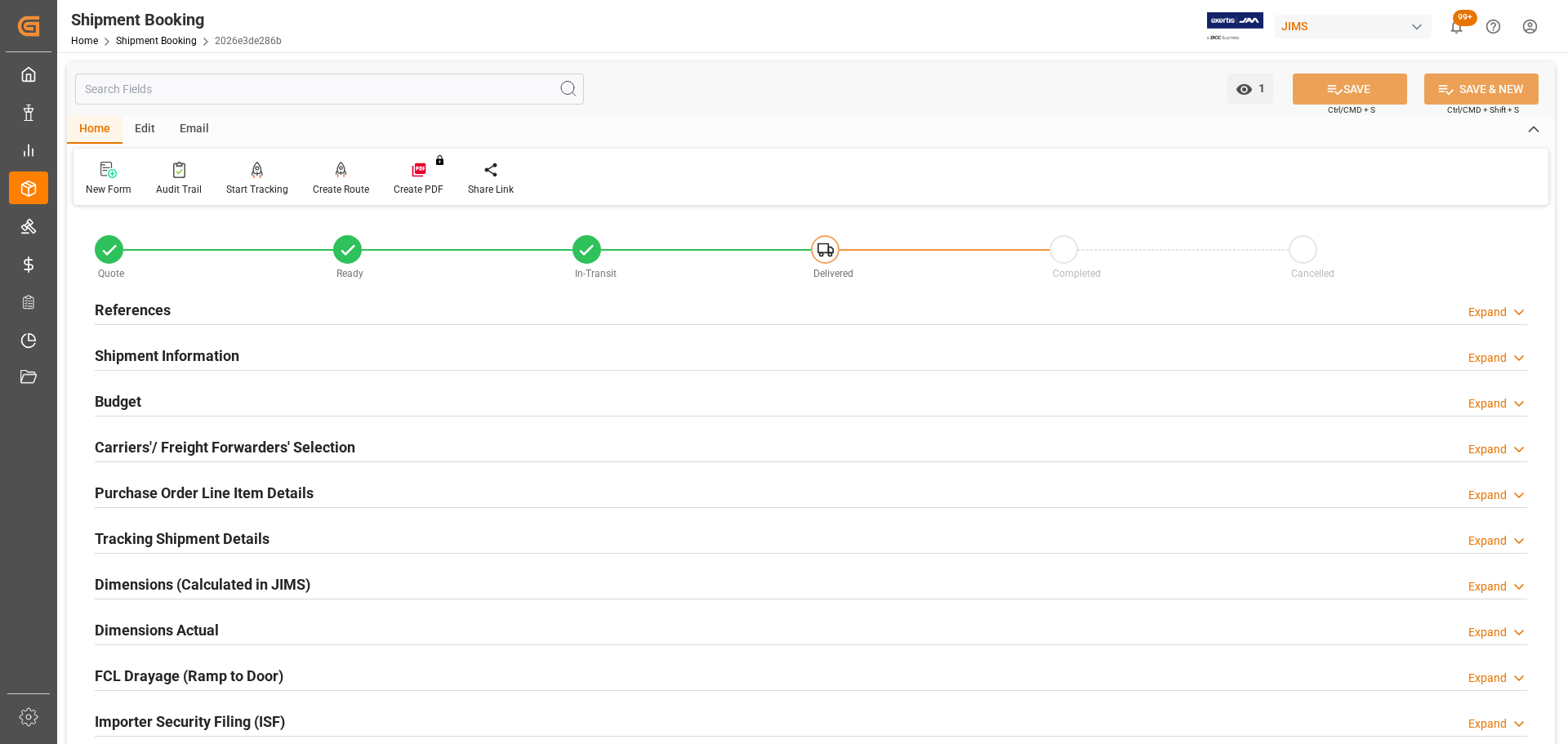 click on "References Expand" at bounding box center (811, 309) 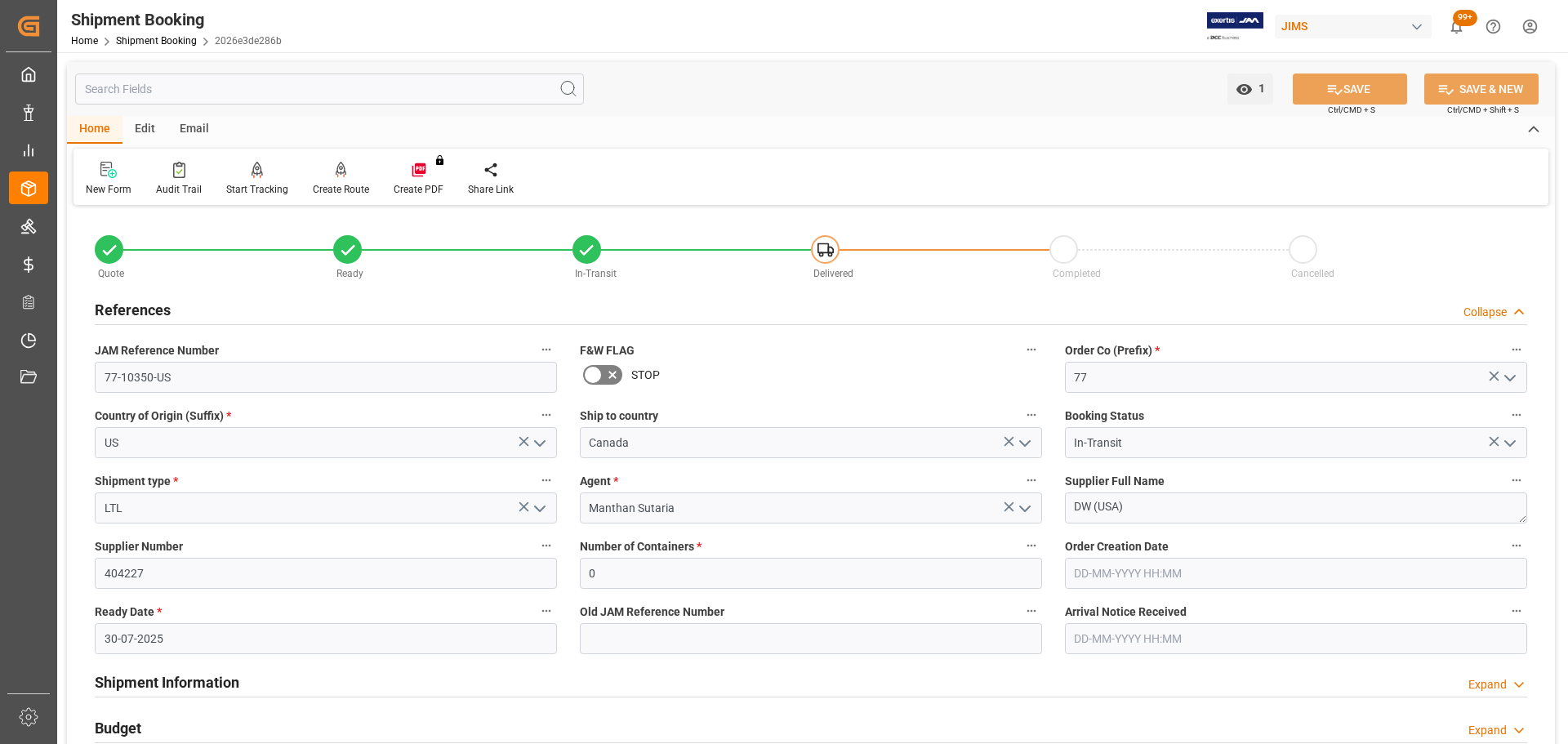 click on "References Collapse" at bounding box center [811, 309] 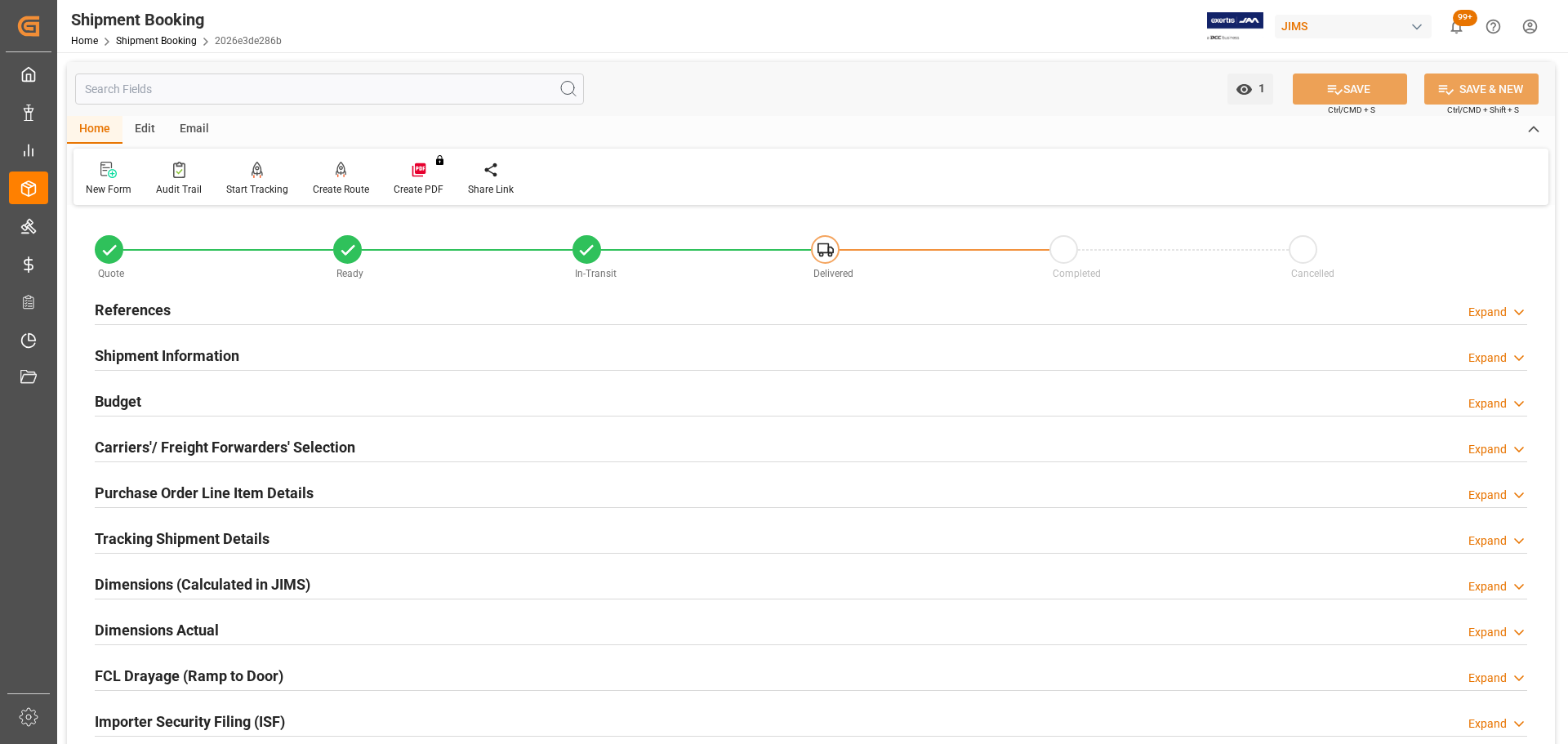 click on "References Expand" at bounding box center (811, 309) 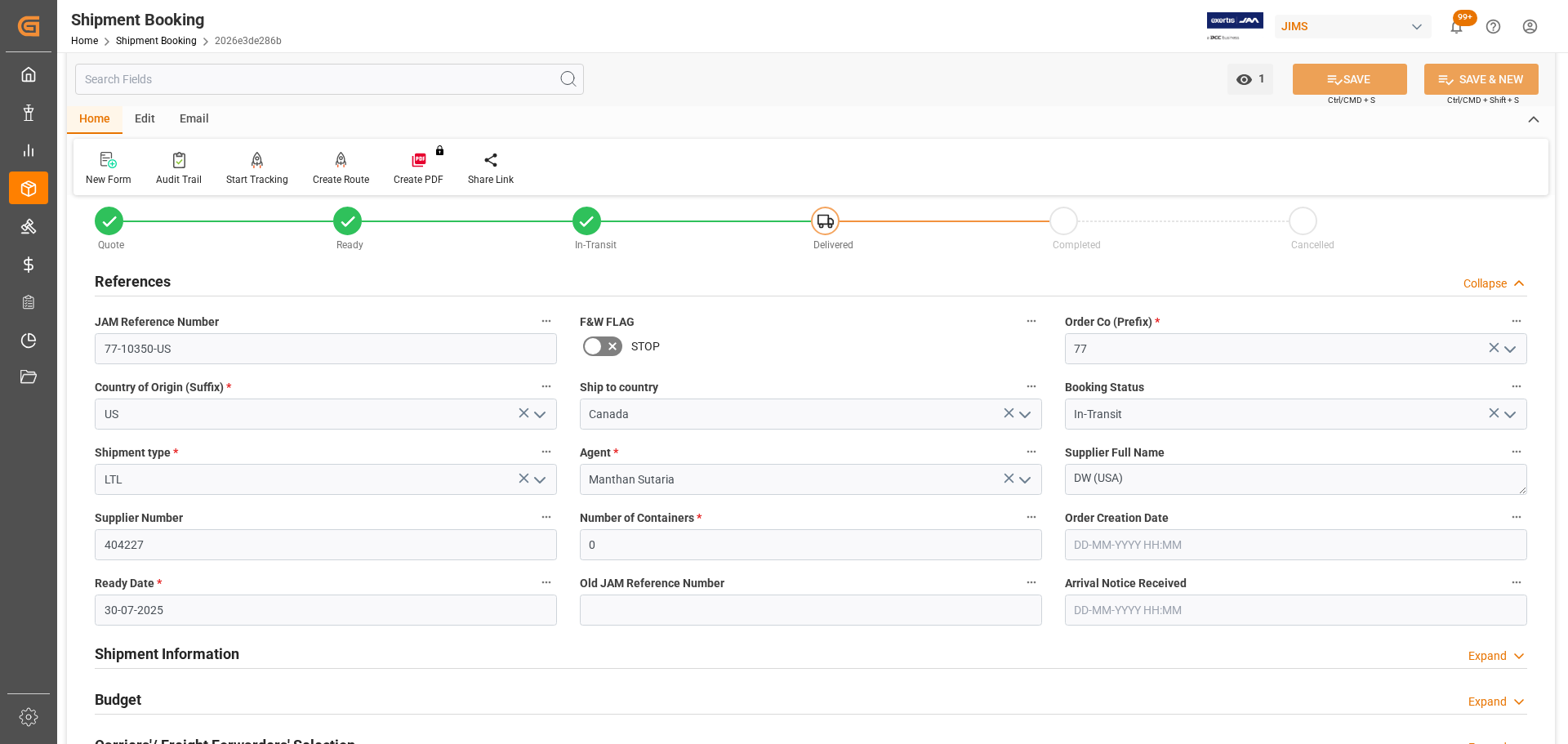 scroll, scrollTop: 0, scrollLeft: 0, axis: both 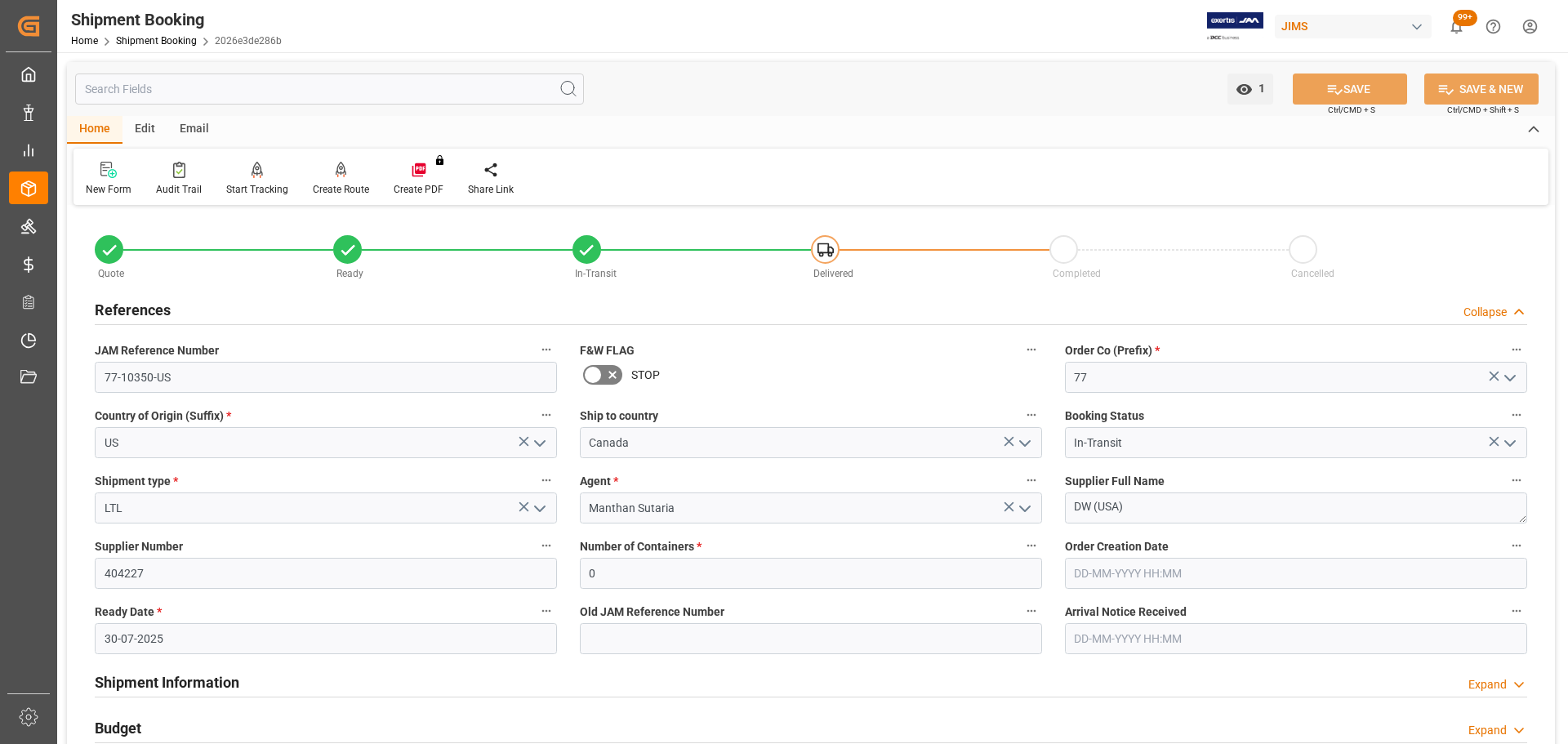 click on "References" at bounding box center [132, 310] 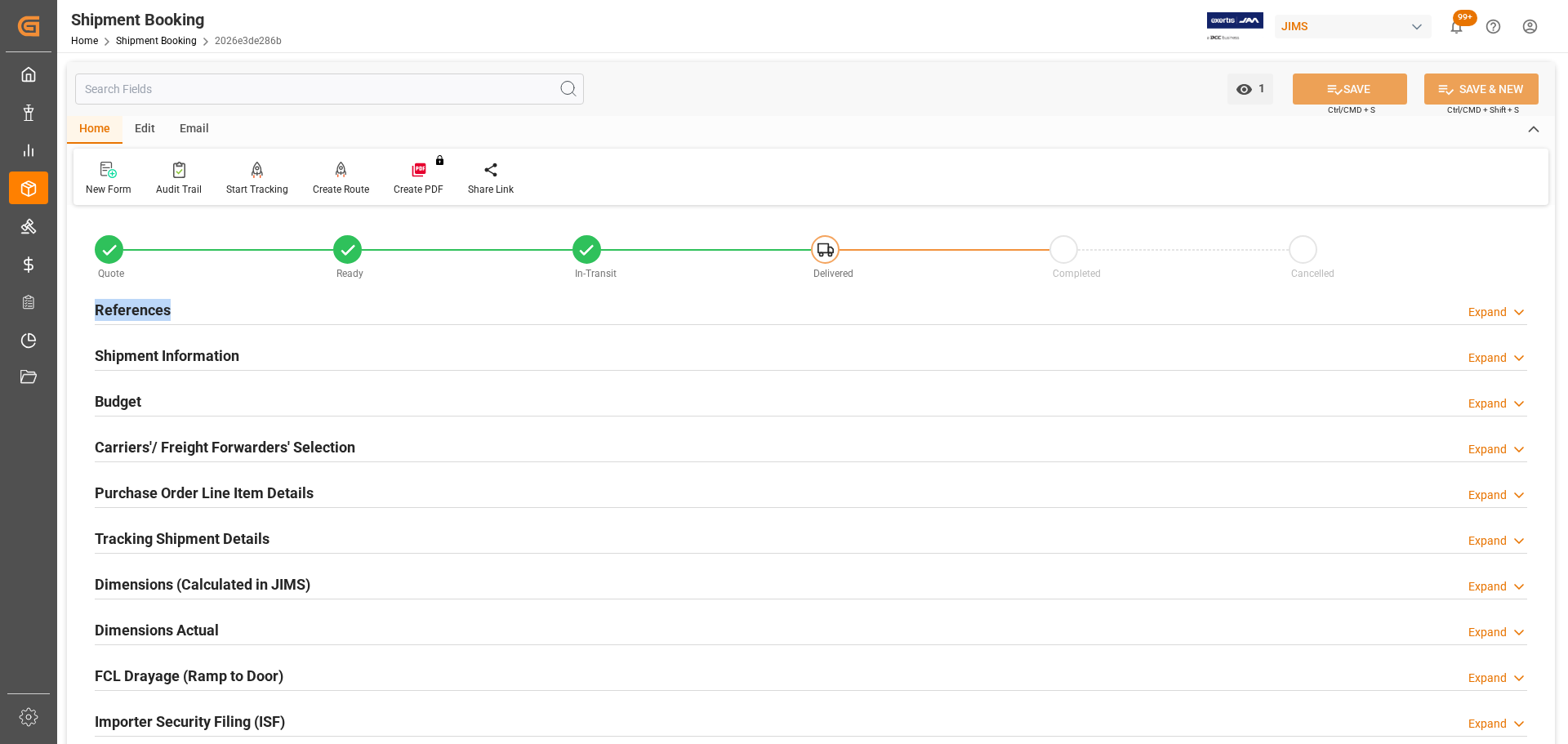 click on "References" at bounding box center [132, 310] 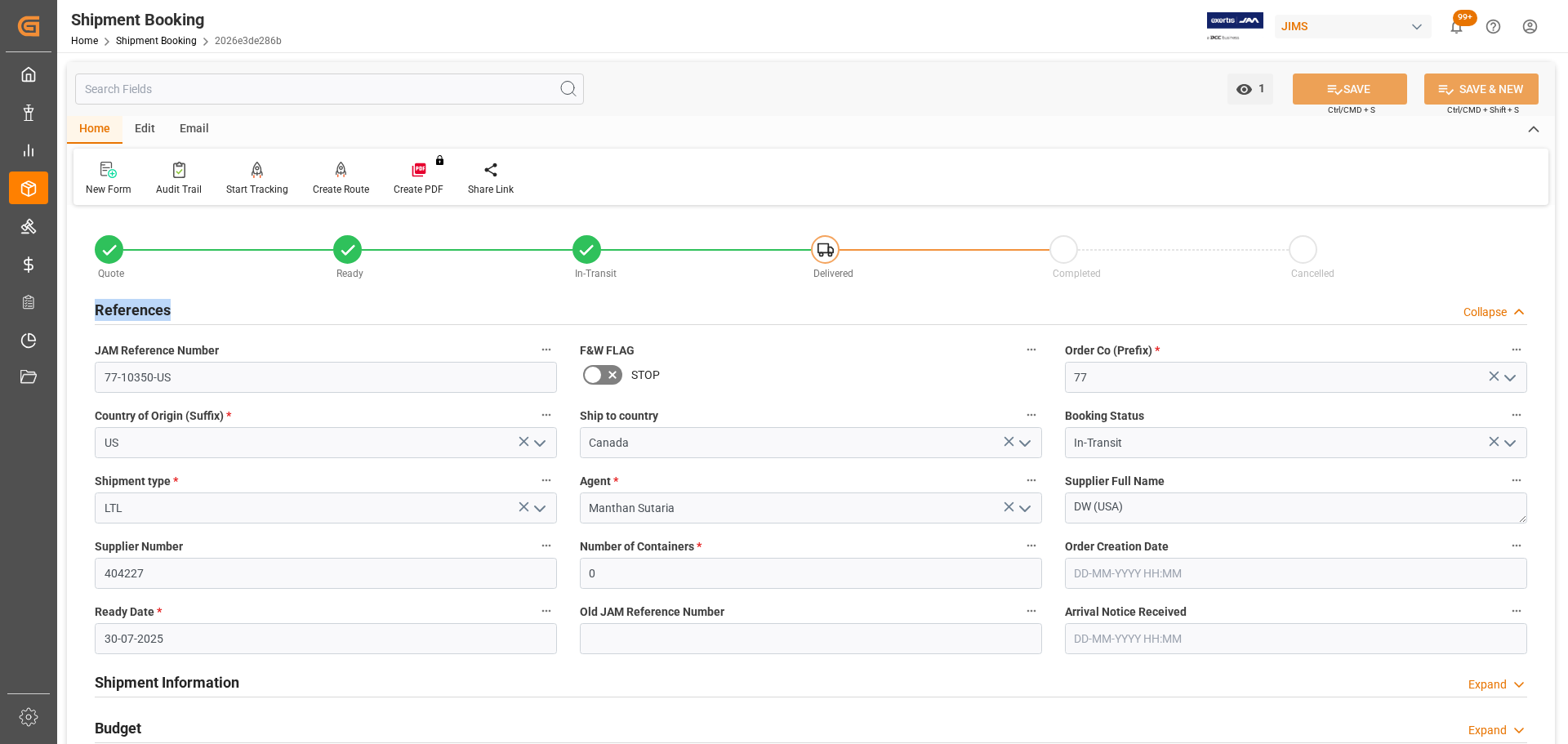 click on "References Collapse" at bounding box center [811, 309] 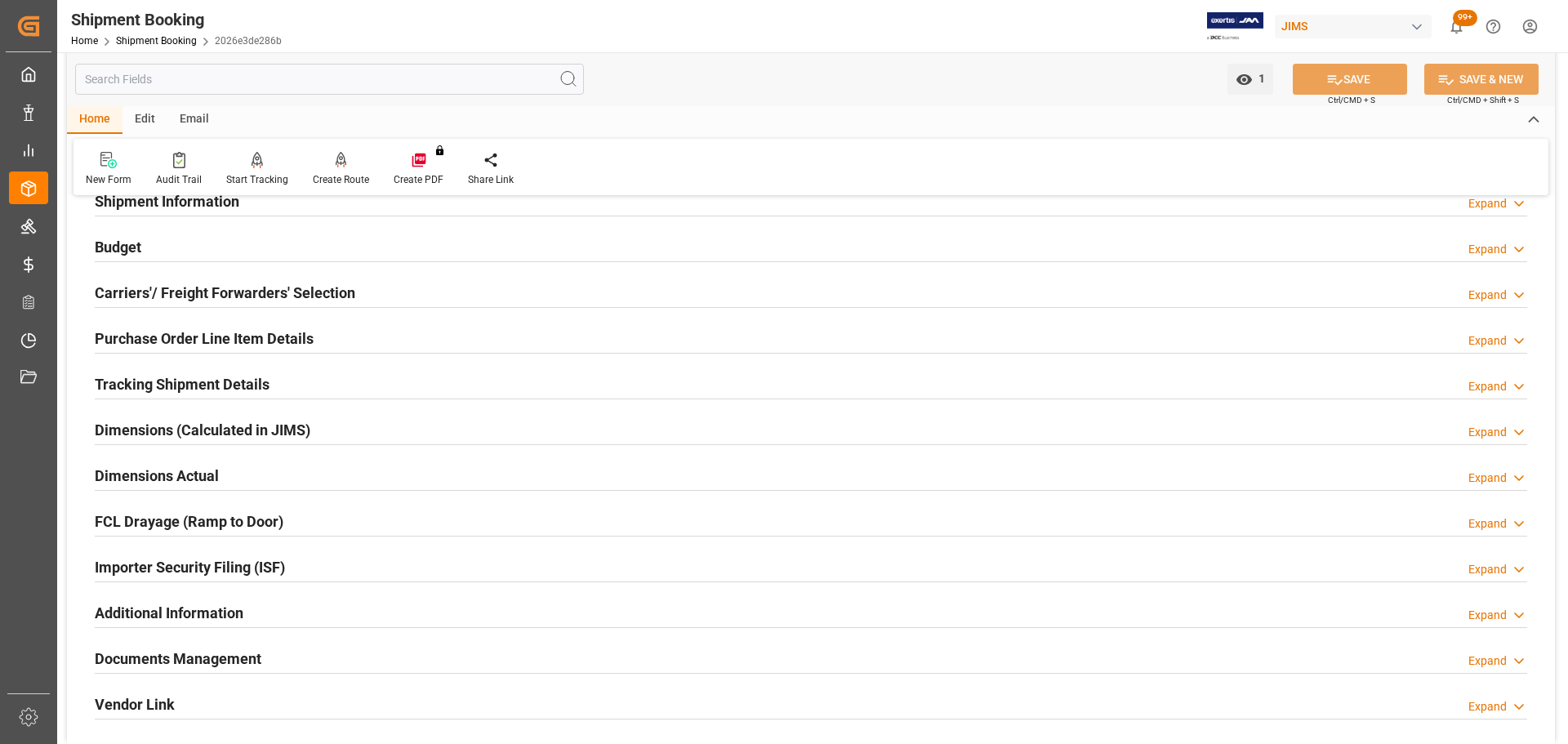 scroll, scrollTop: 163, scrollLeft: 0, axis: vertical 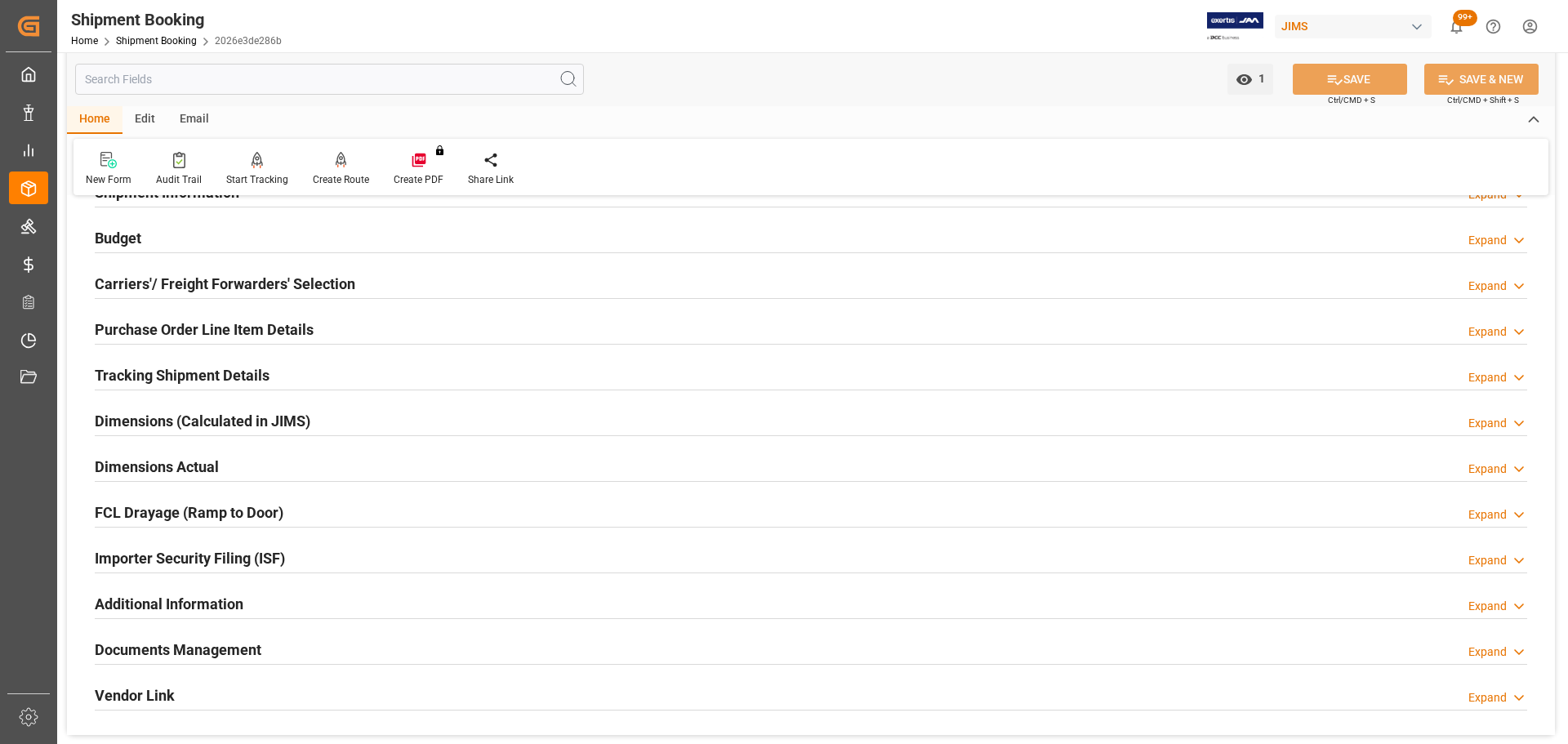 click on "Budget Expand" at bounding box center (811, 237) 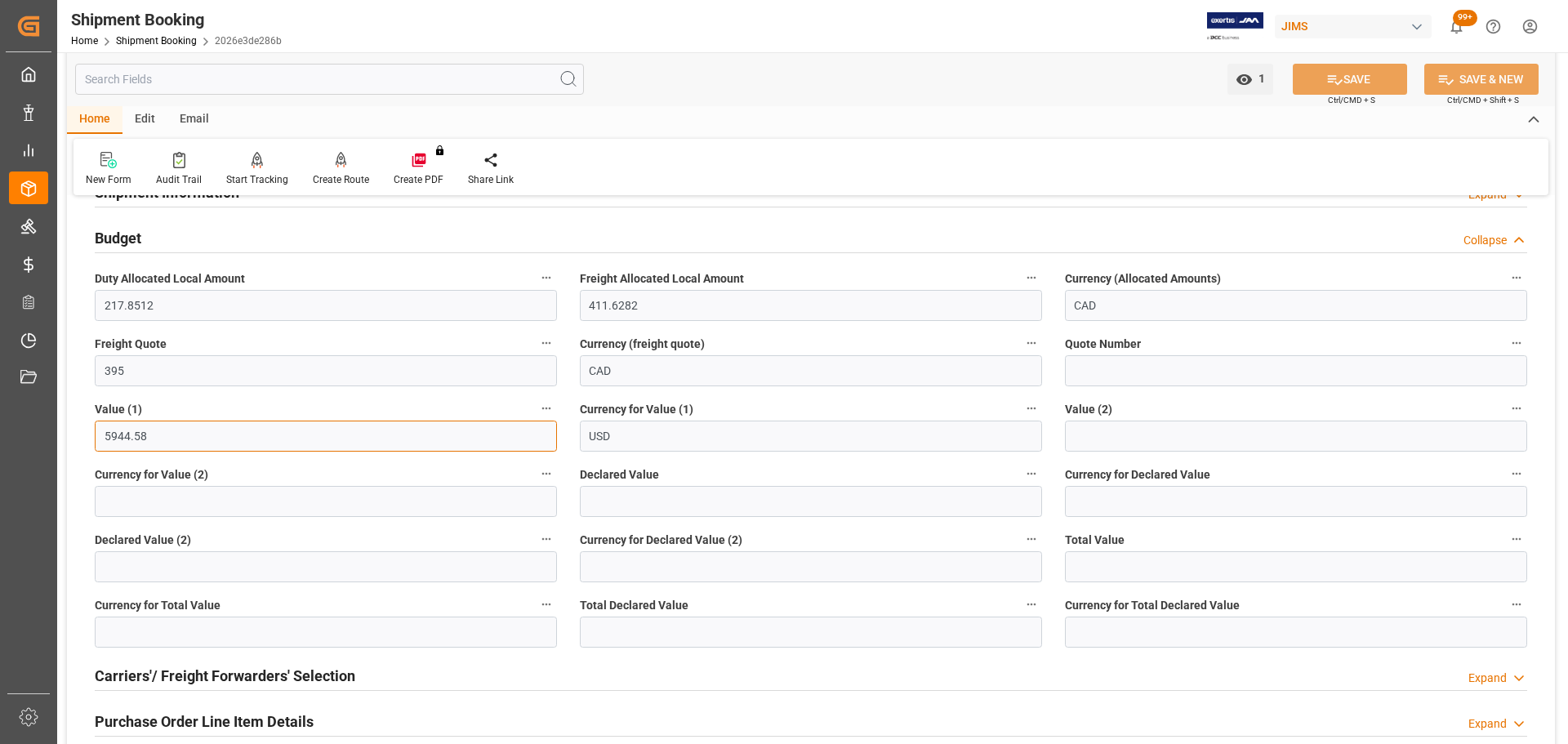 drag, startPoint x: 181, startPoint y: 424, endPoint x: 87, endPoint y: 426, distance: 94.02127 